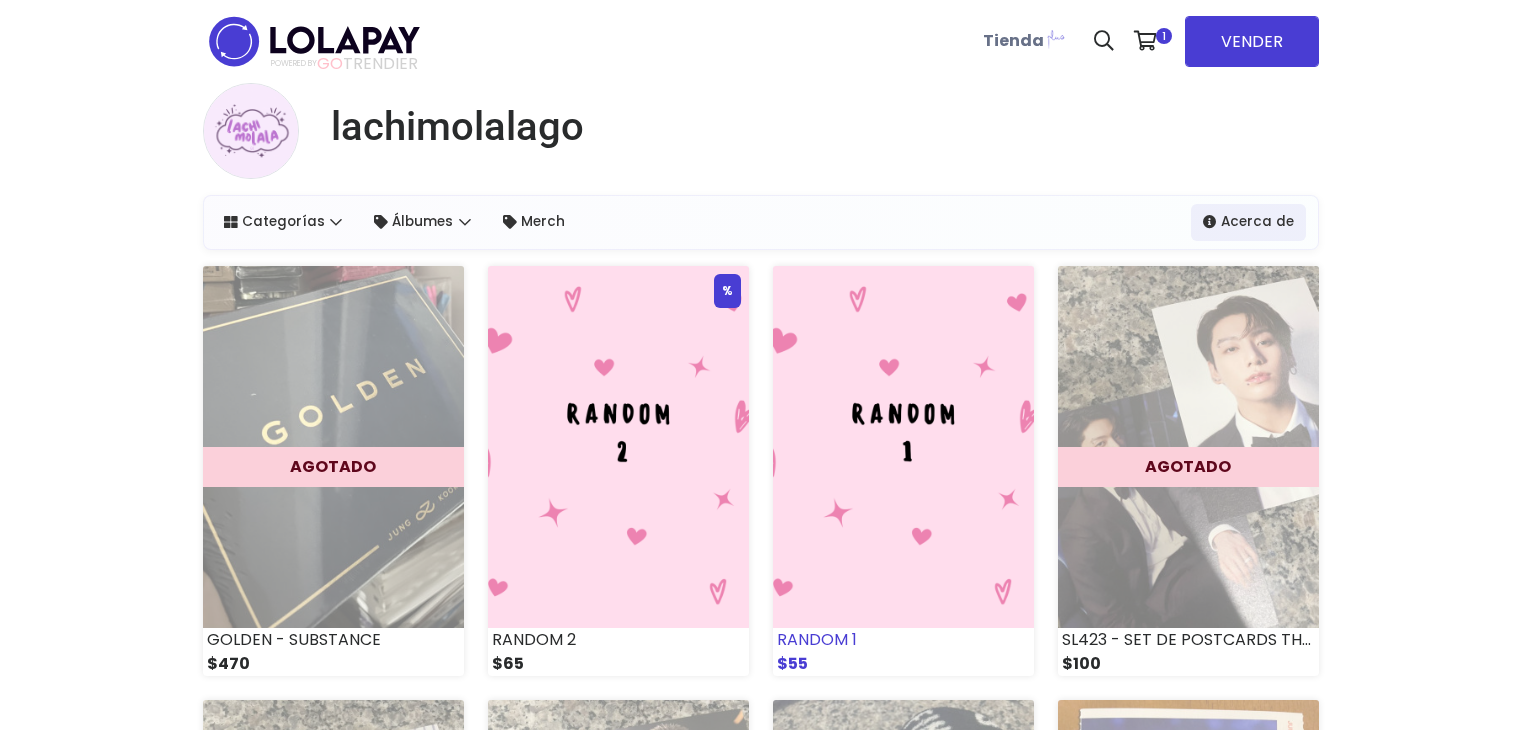 scroll, scrollTop: 0, scrollLeft: 0, axis: both 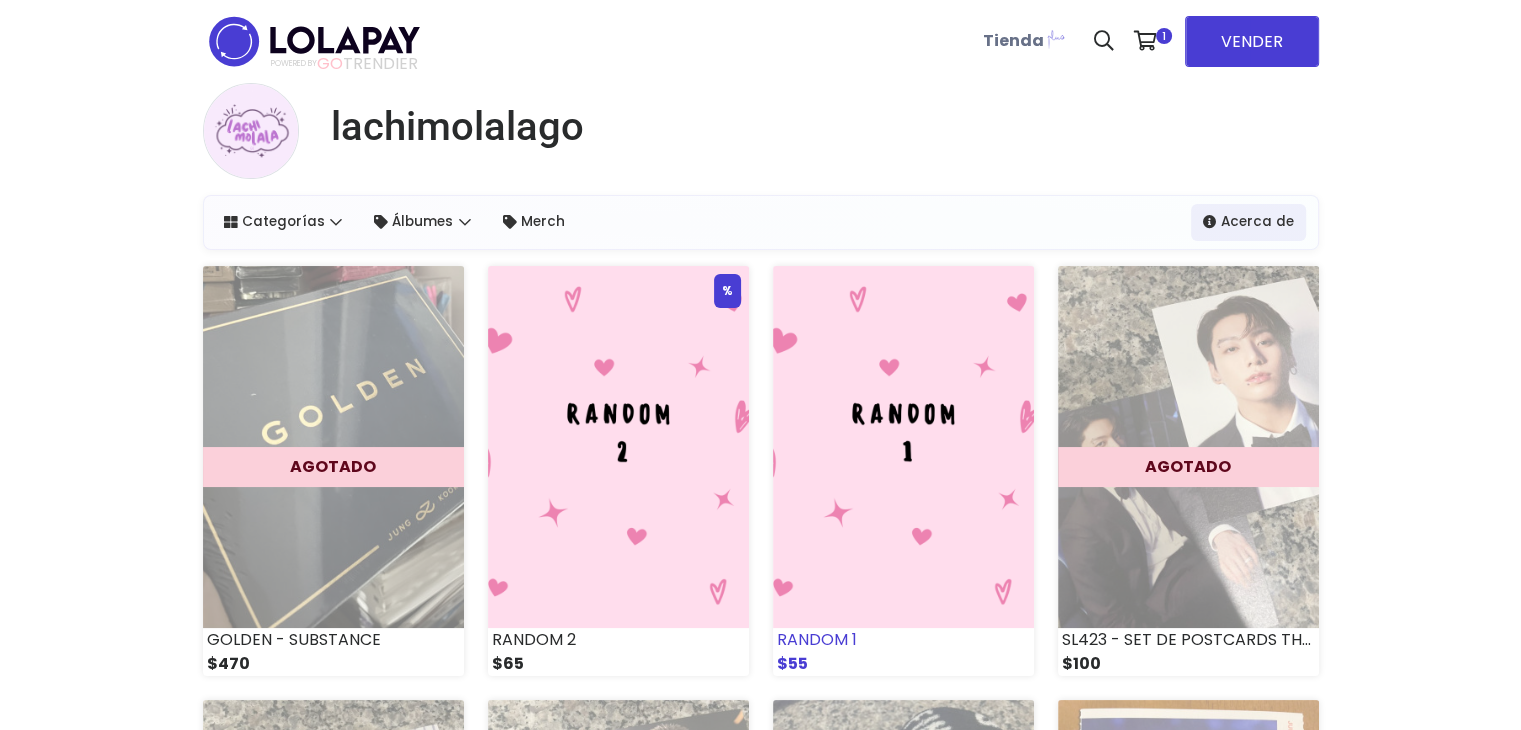 click at bounding box center [903, 447] 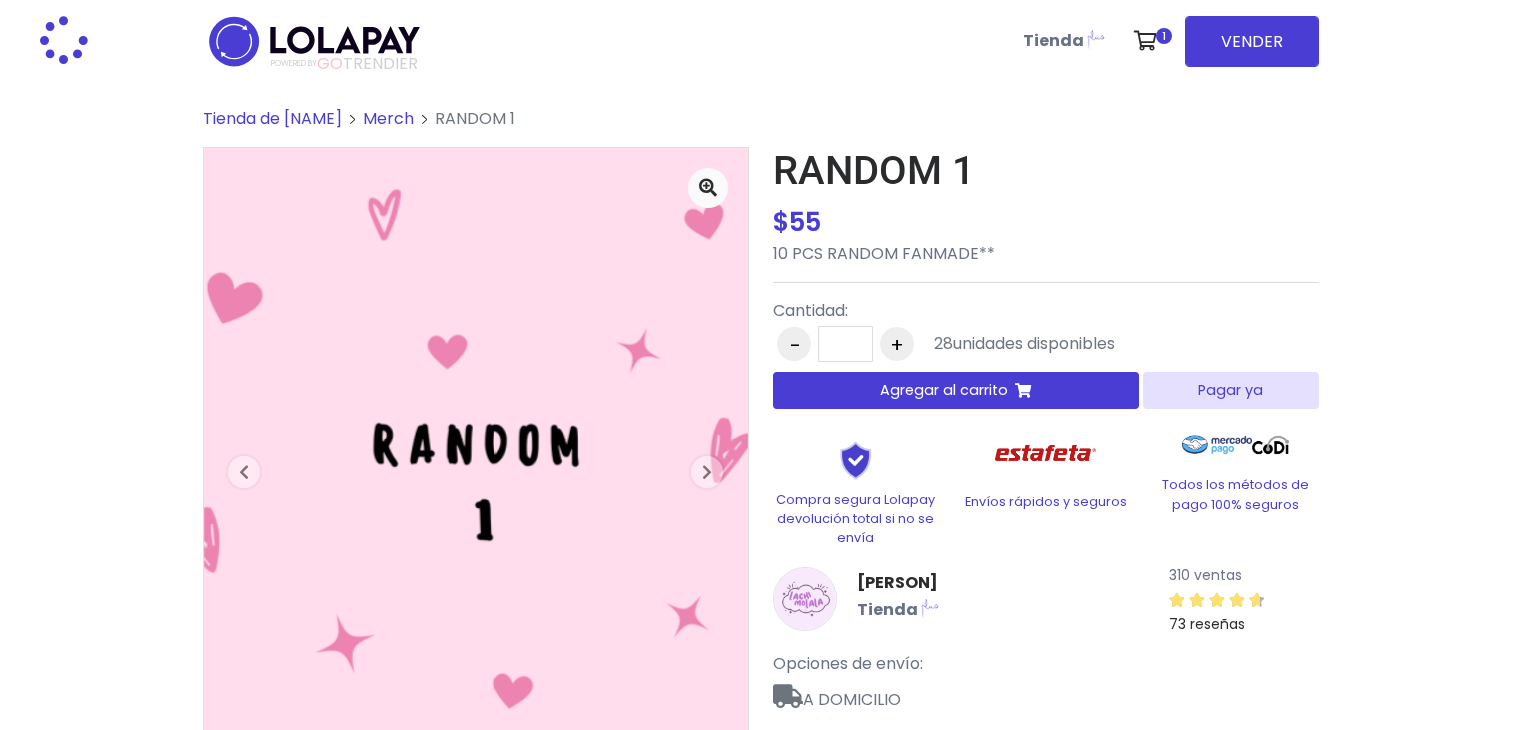 scroll, scrollTop: 0, scrollLeft: 0, axis: both 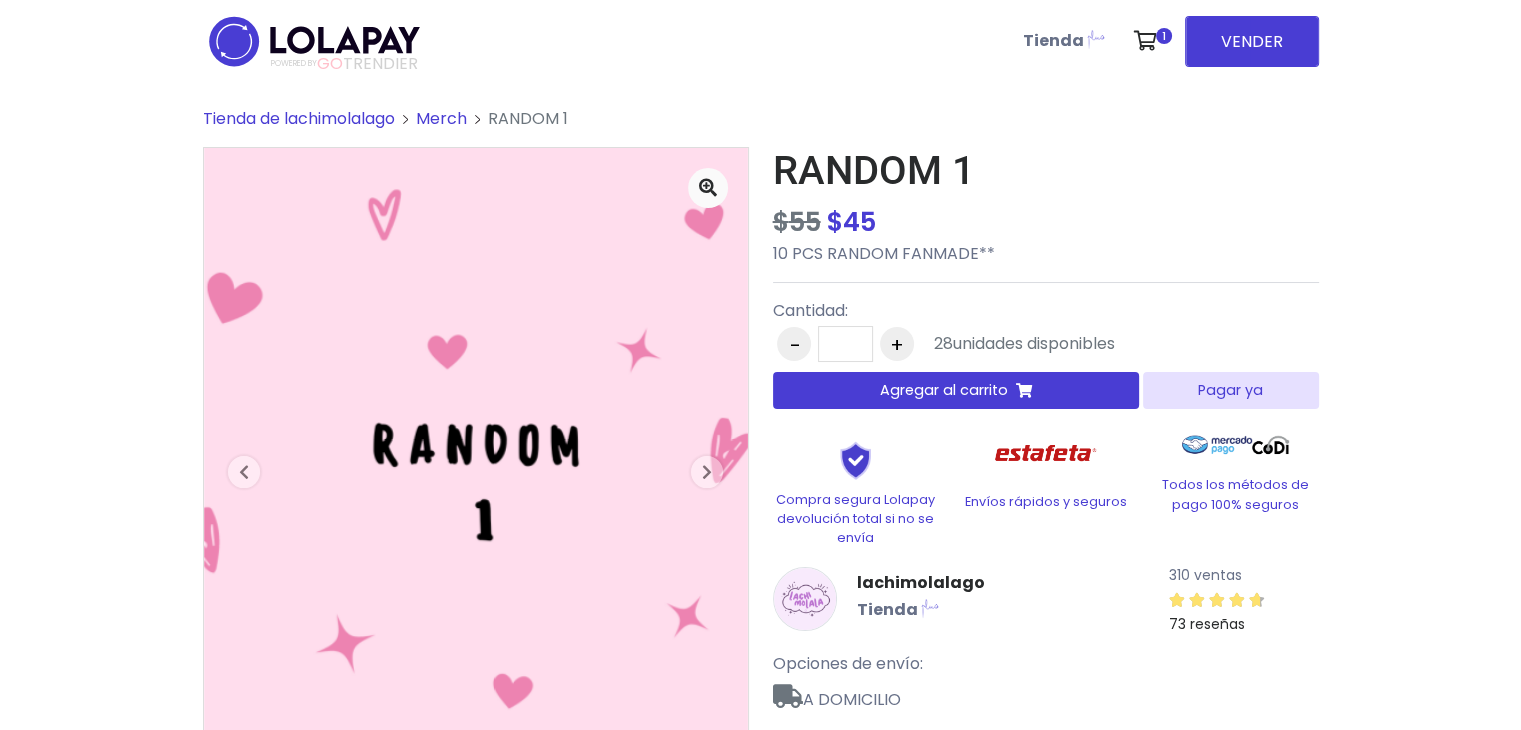 click on "Agregar al carrito" at bounding box center [956, 390] 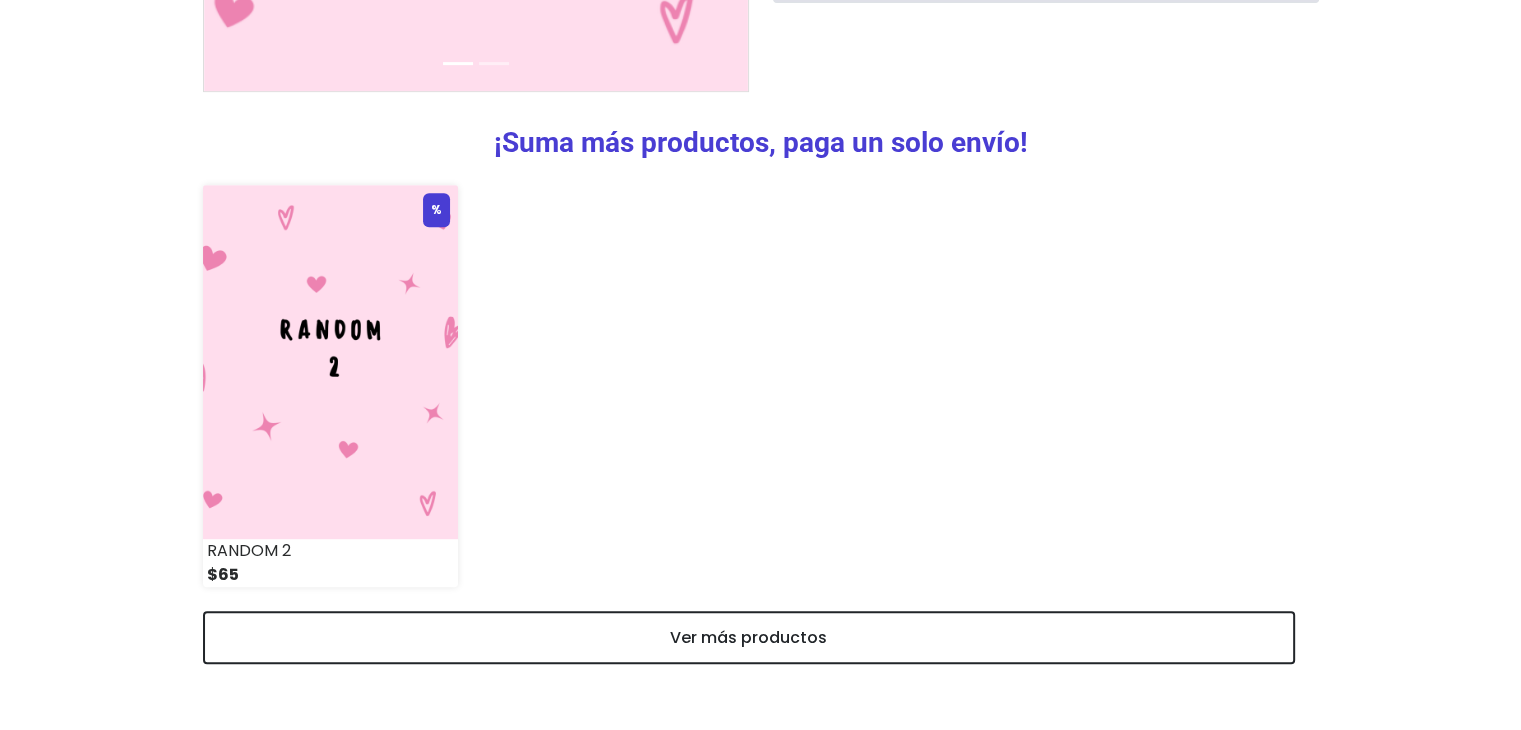 scroll, scrollTop: 788, scrollLeft: 0, axis: vertical 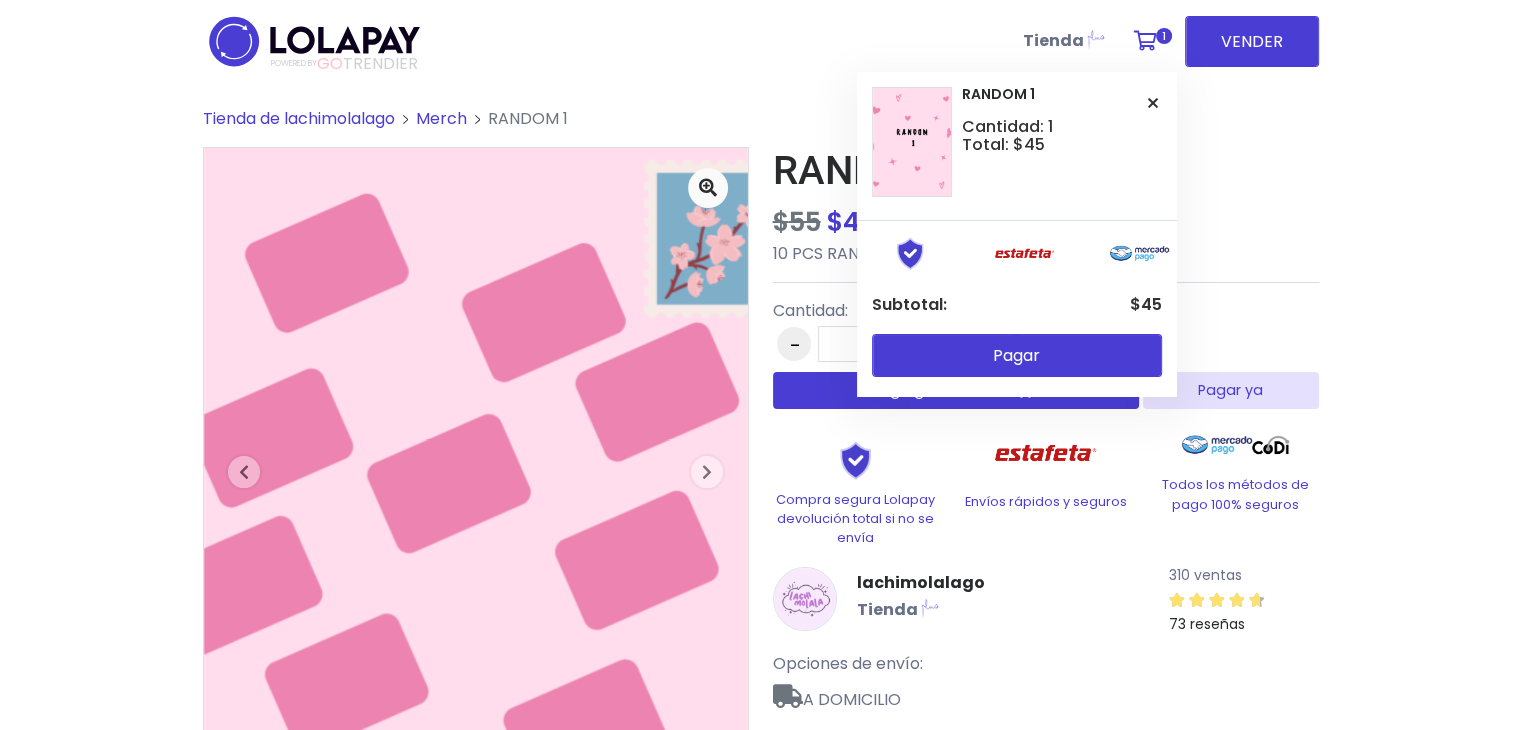 click on "1" at bounding box center [1150, 41] 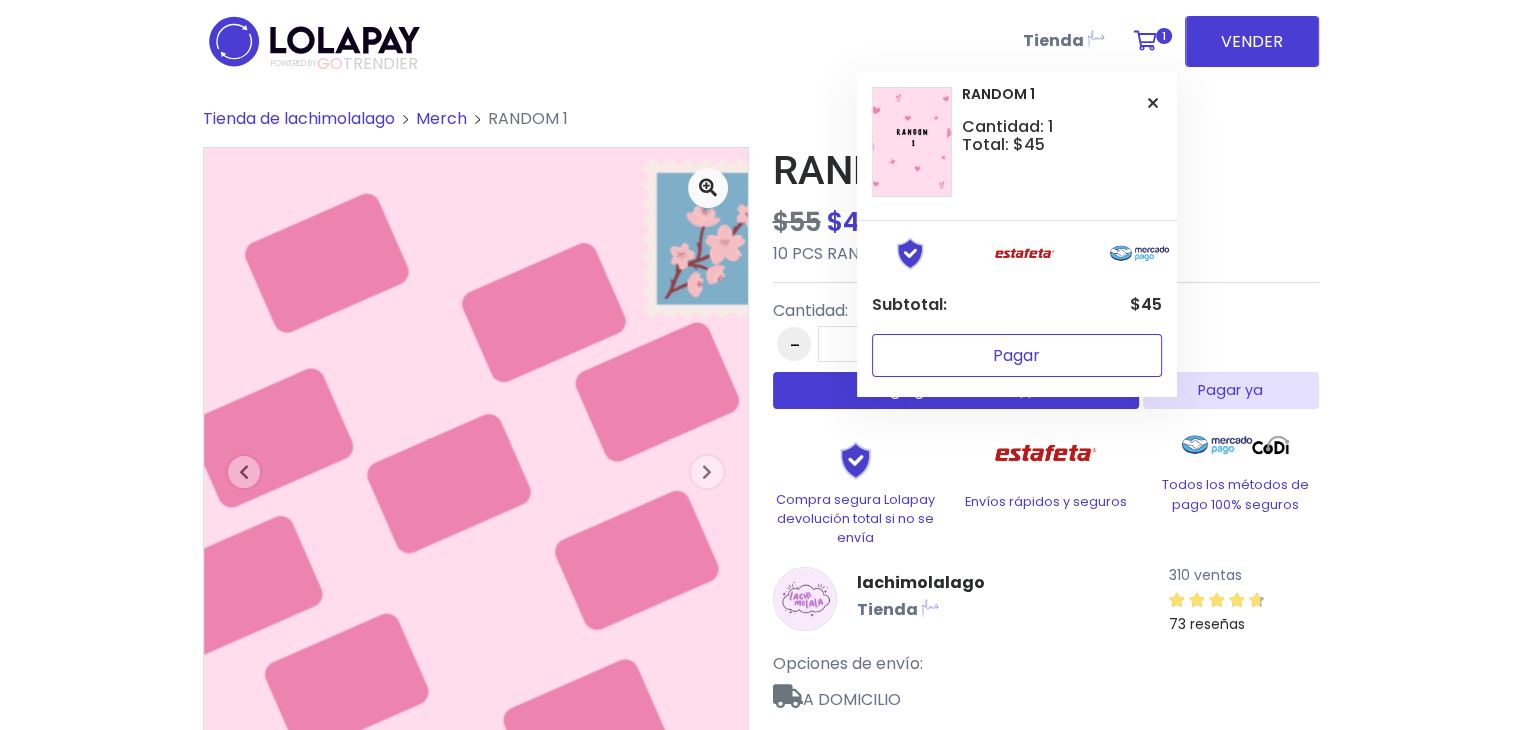 click on "Pagar" at bounding box center [1017, 355] 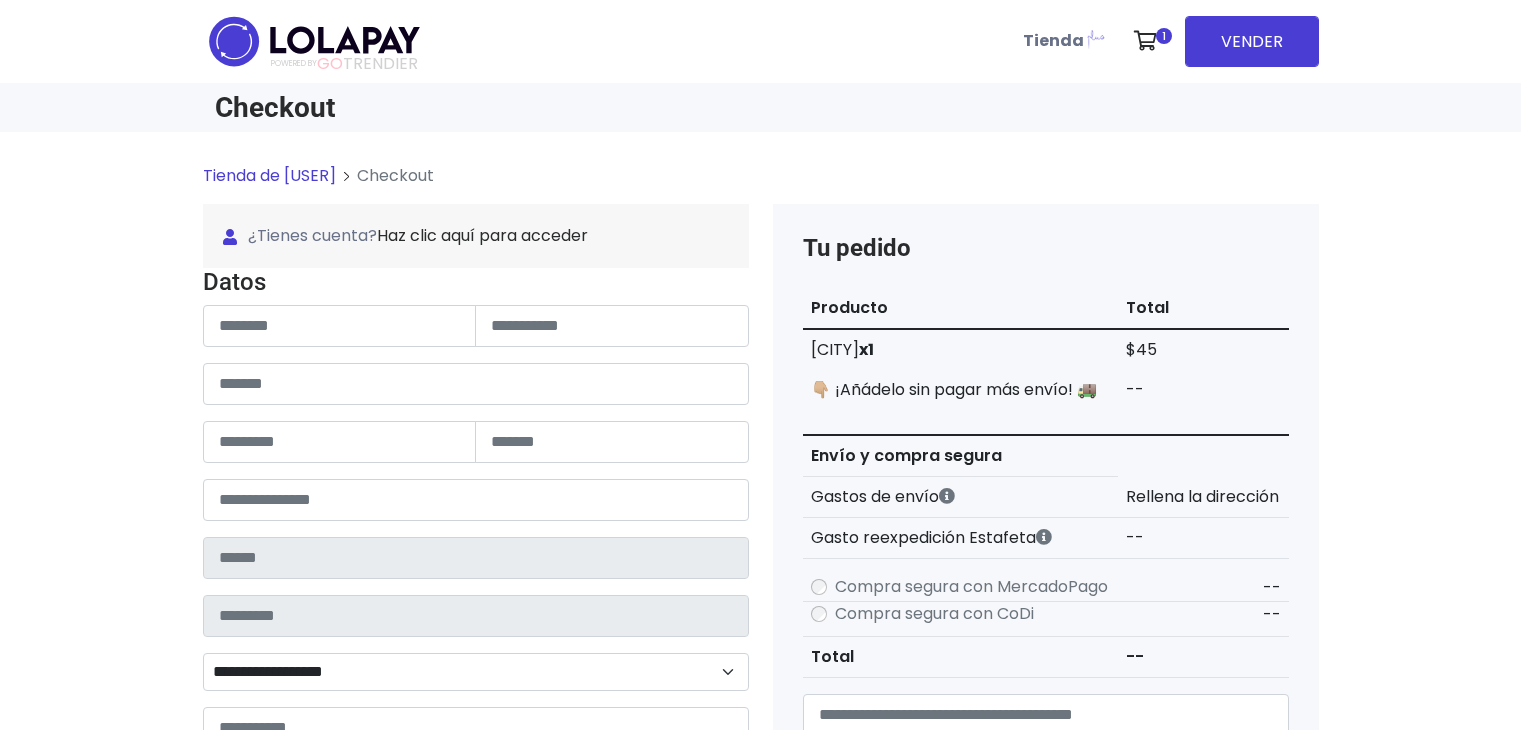 scroll, scrollTop: 0, scrollLeft: 0, axis: both 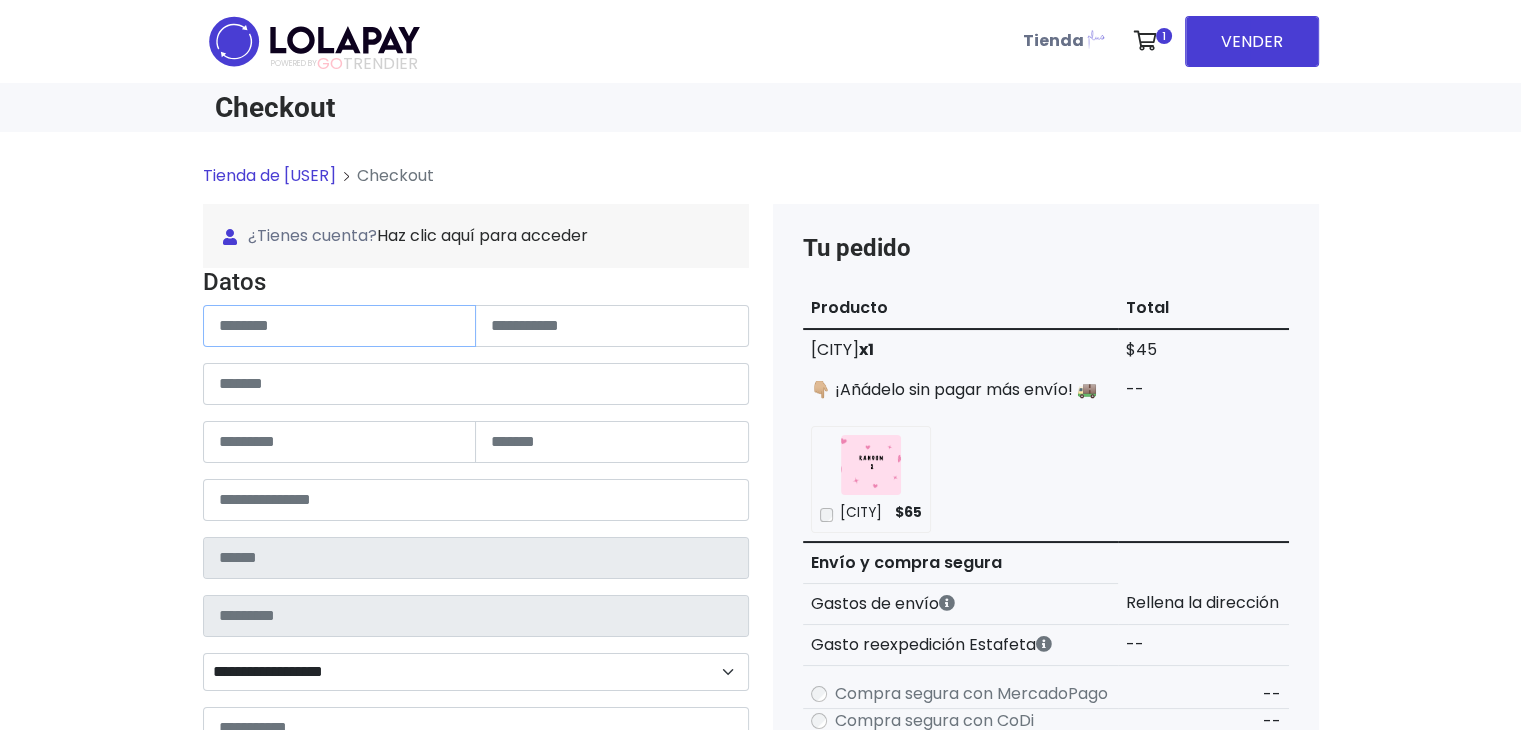 click at bounding box center [340, 326] 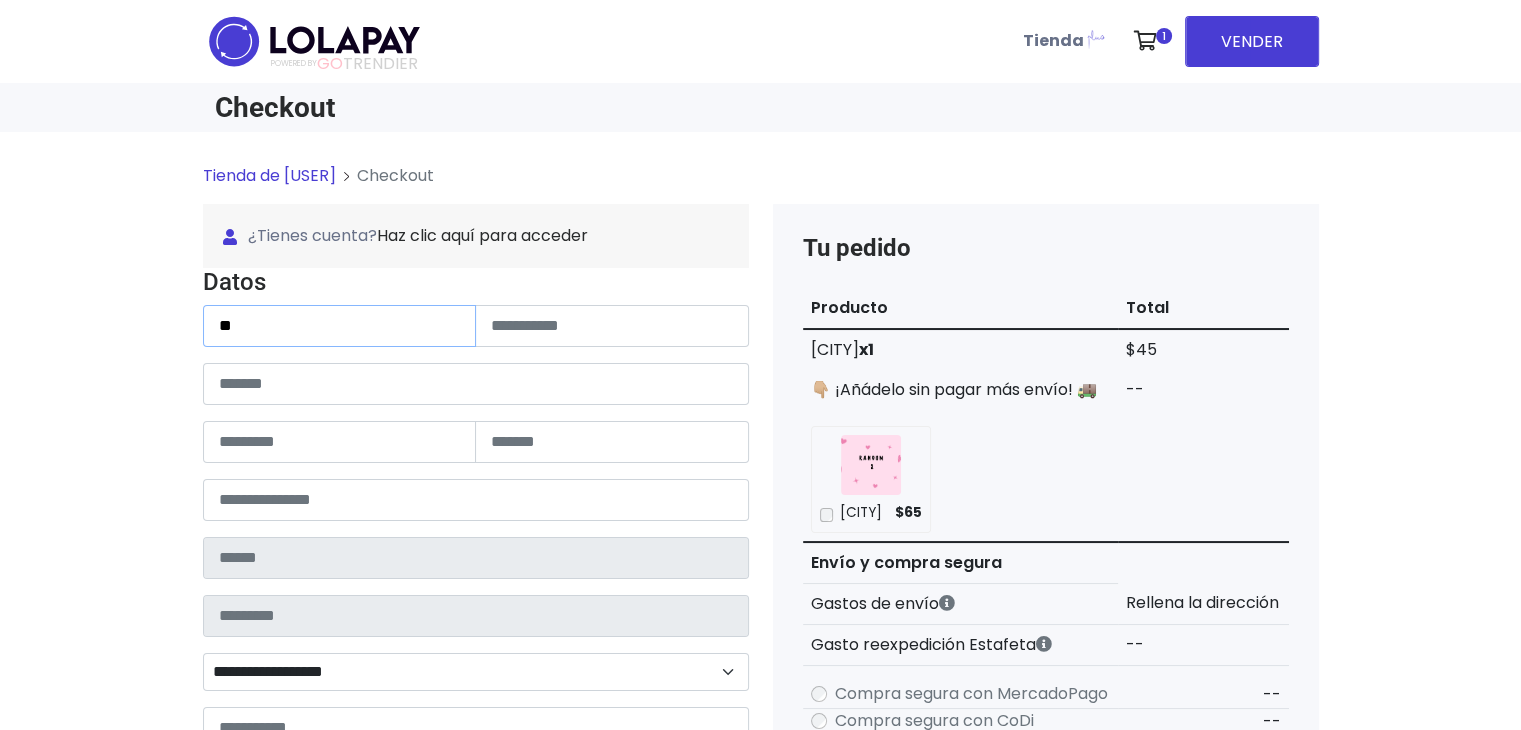 type on "*" 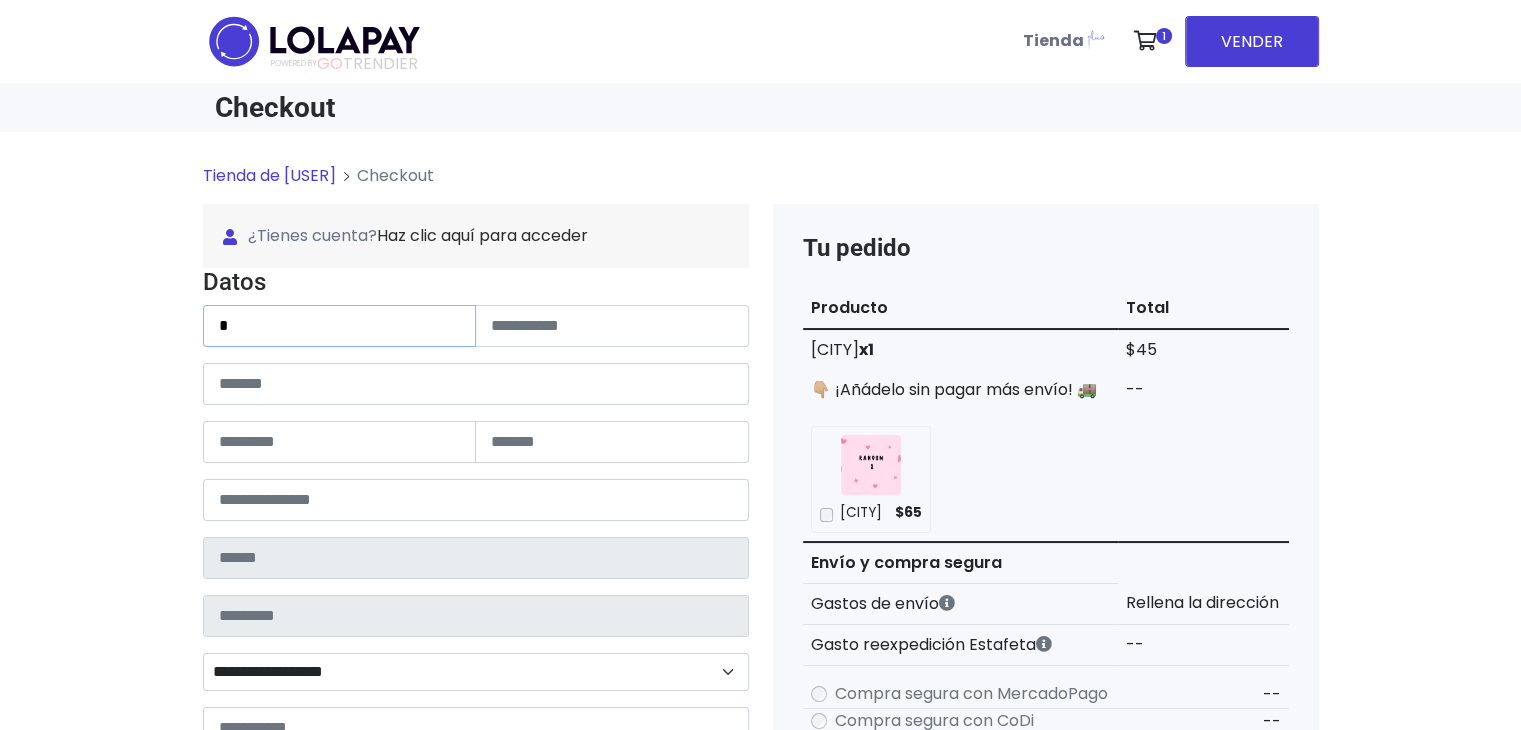 type 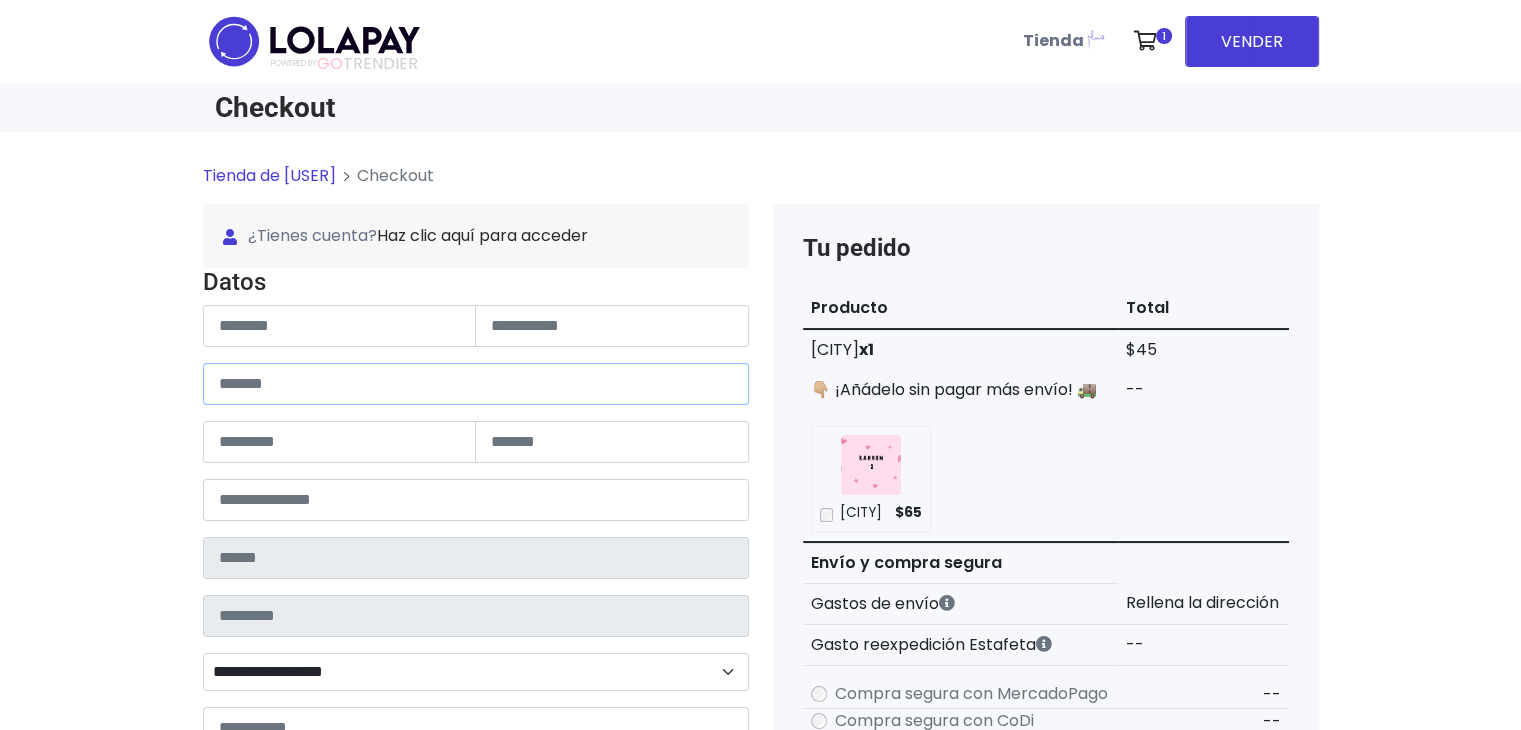 click at bounding box center (476, 384) 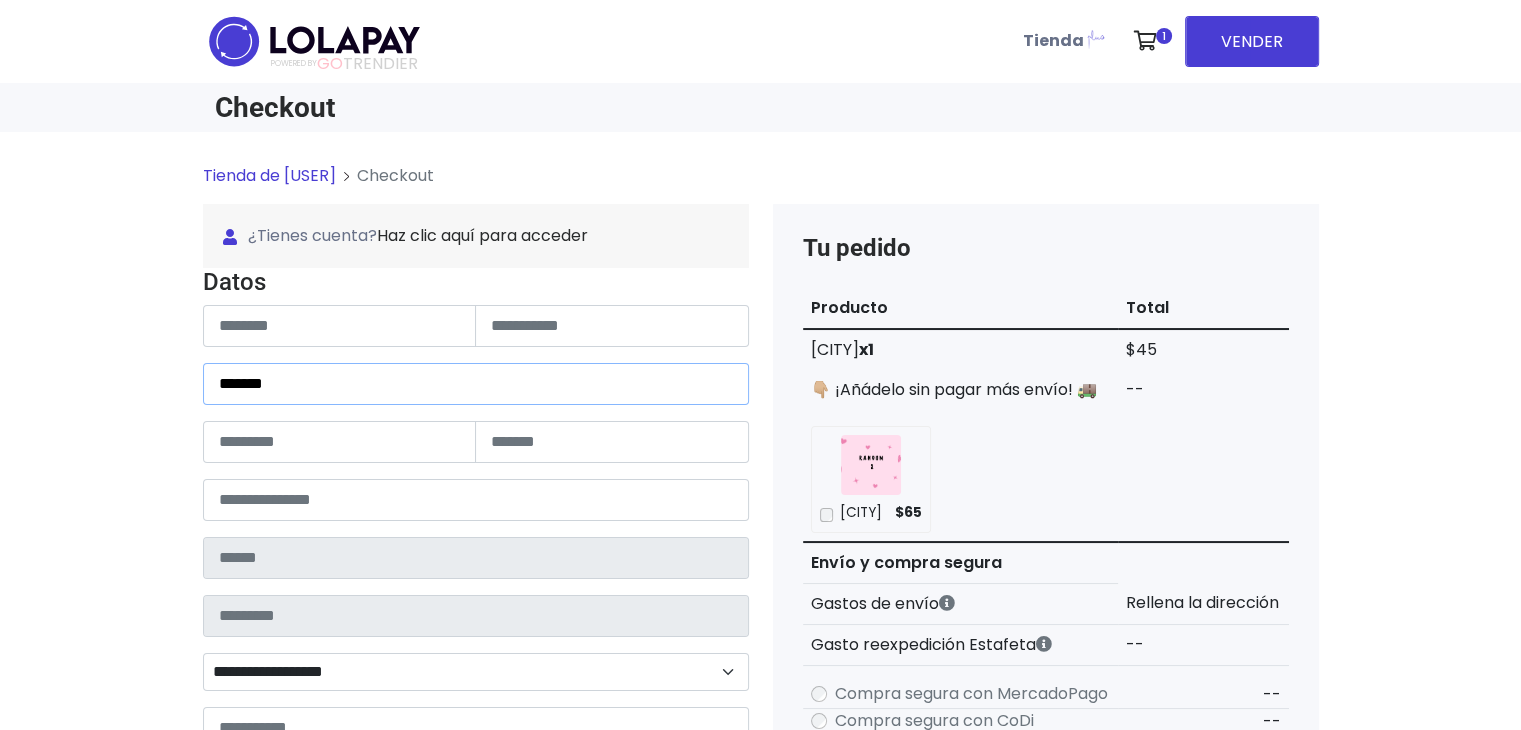 type on "*******" 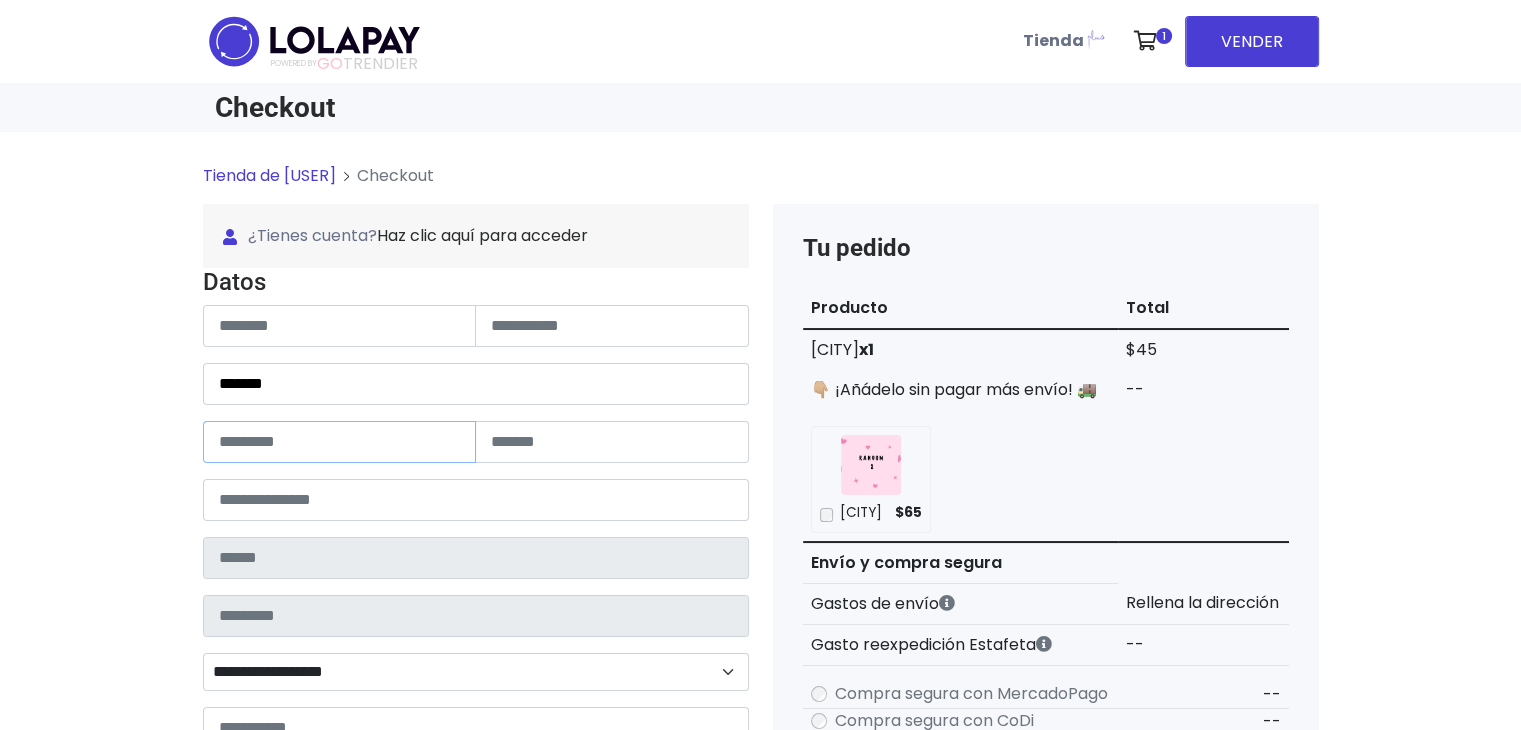 click at bounding box center [340, 442] 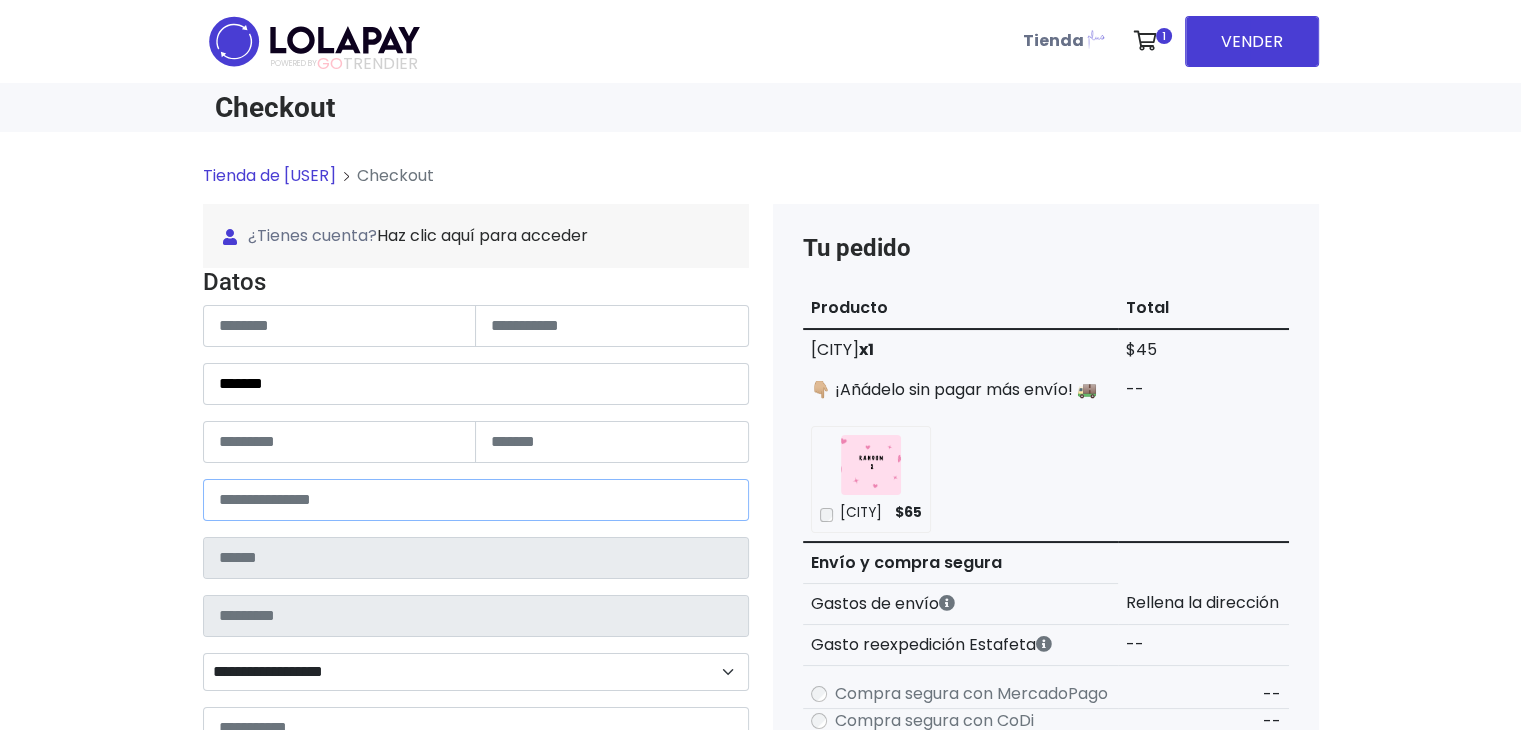 click at bounding box center (476, 500) 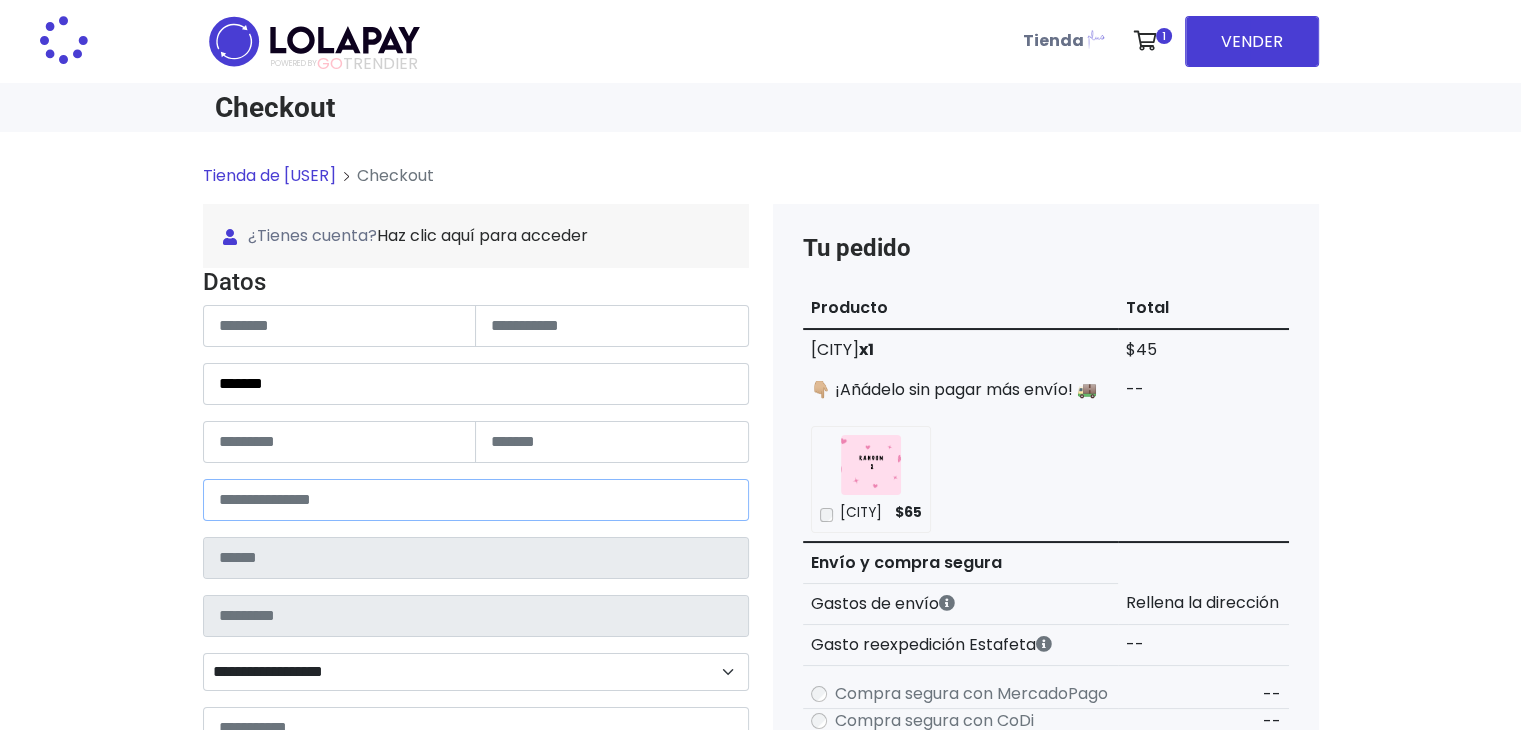 type on "*******" 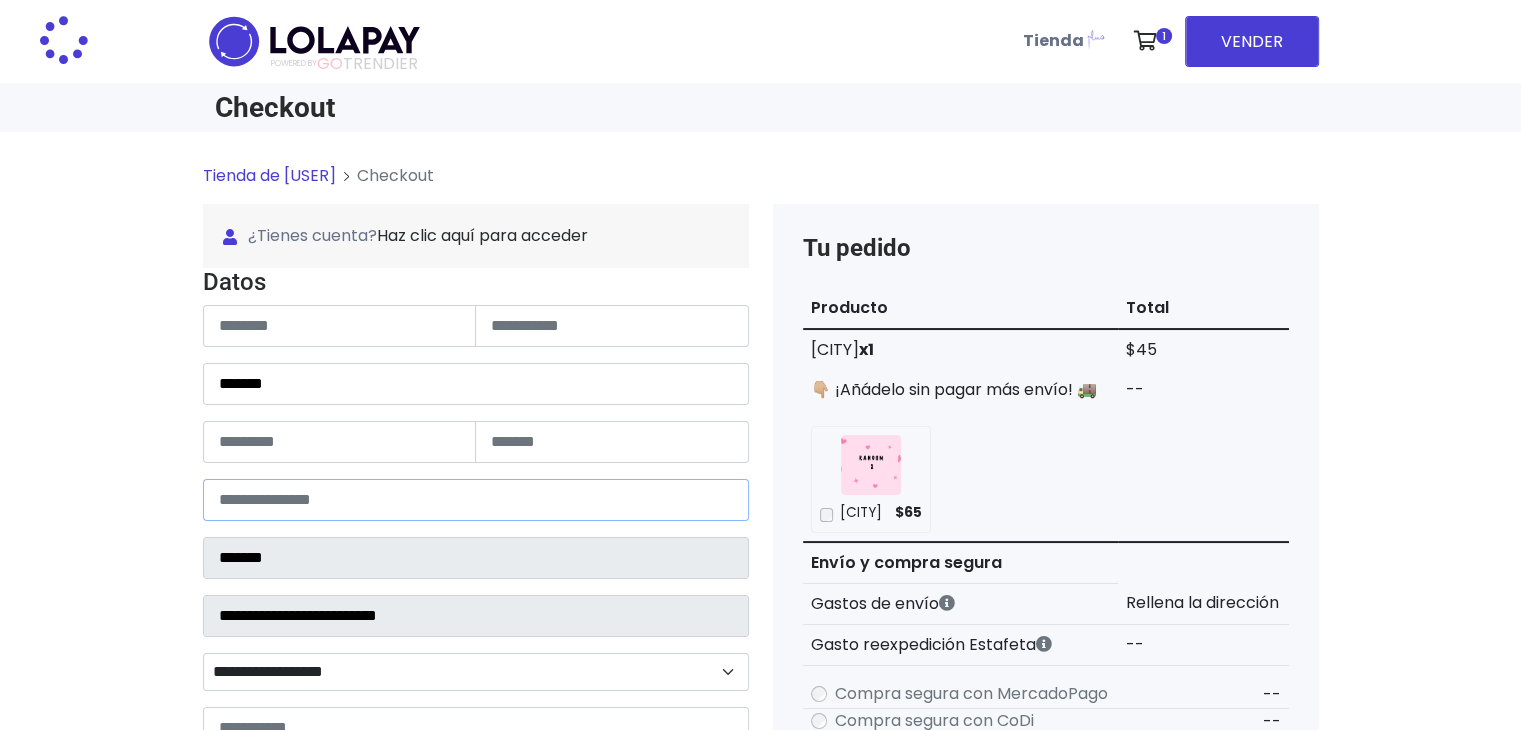 select 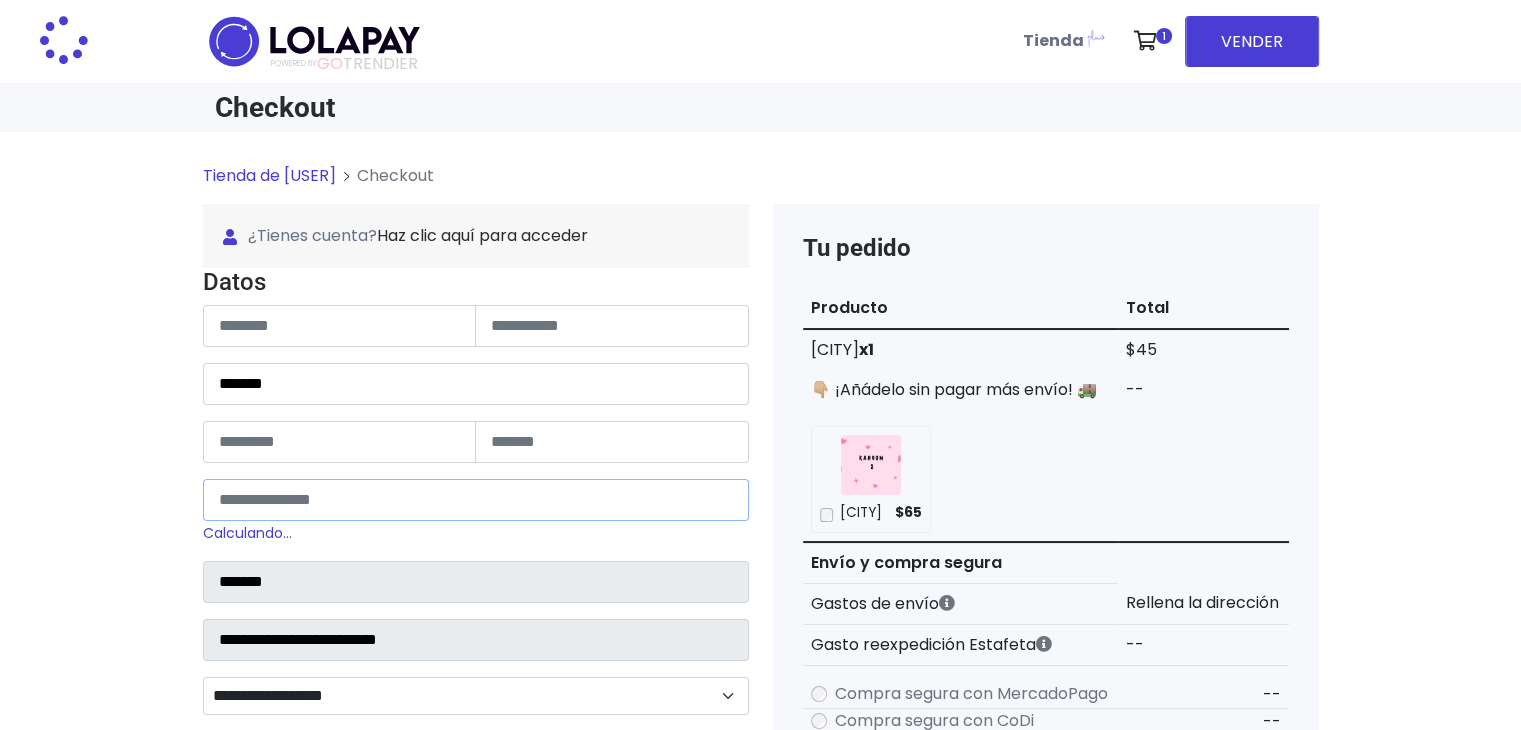 type on "*****" 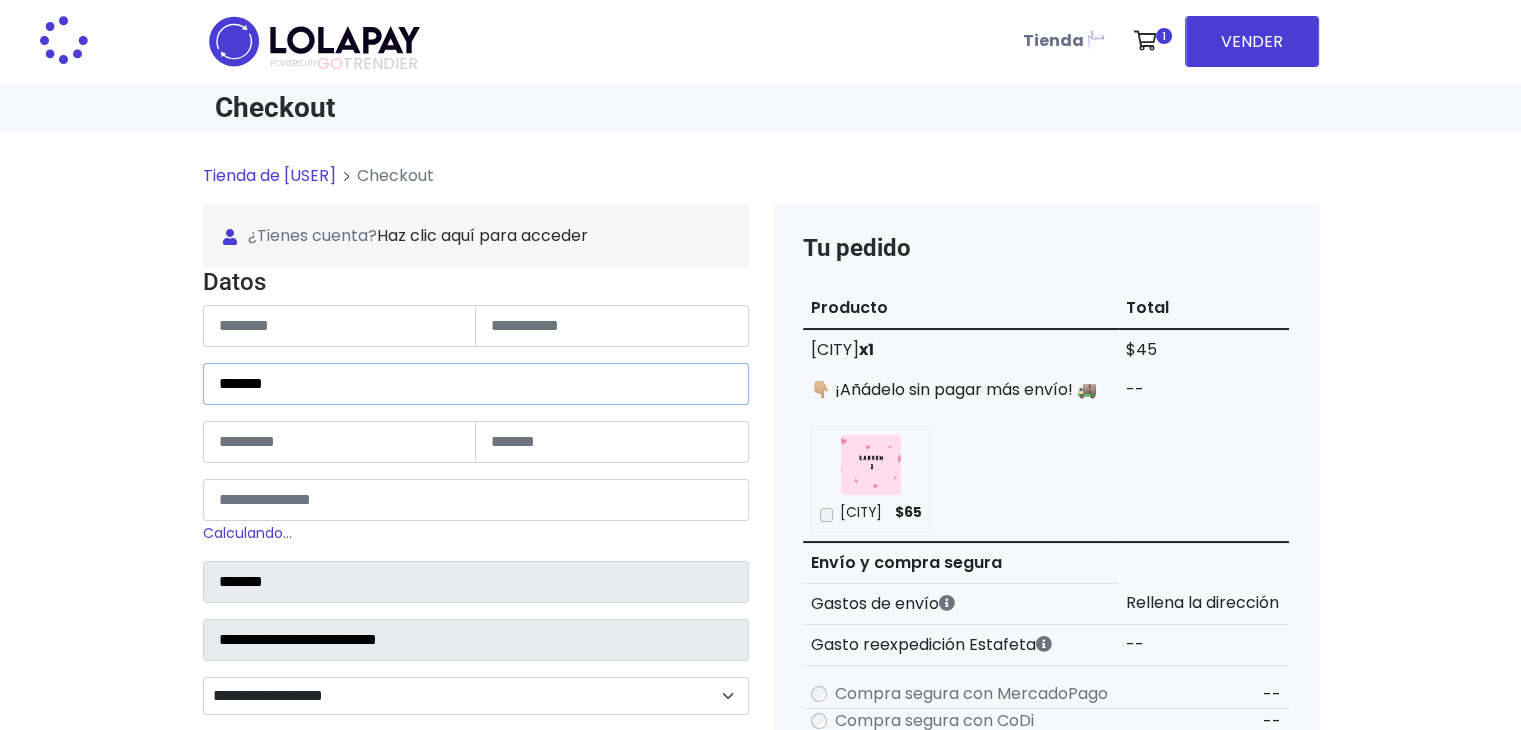 drag, startPoint x: 359, startPoint y: 378, endPoint x: 172, endPoint y: 414, distance: 190.43372 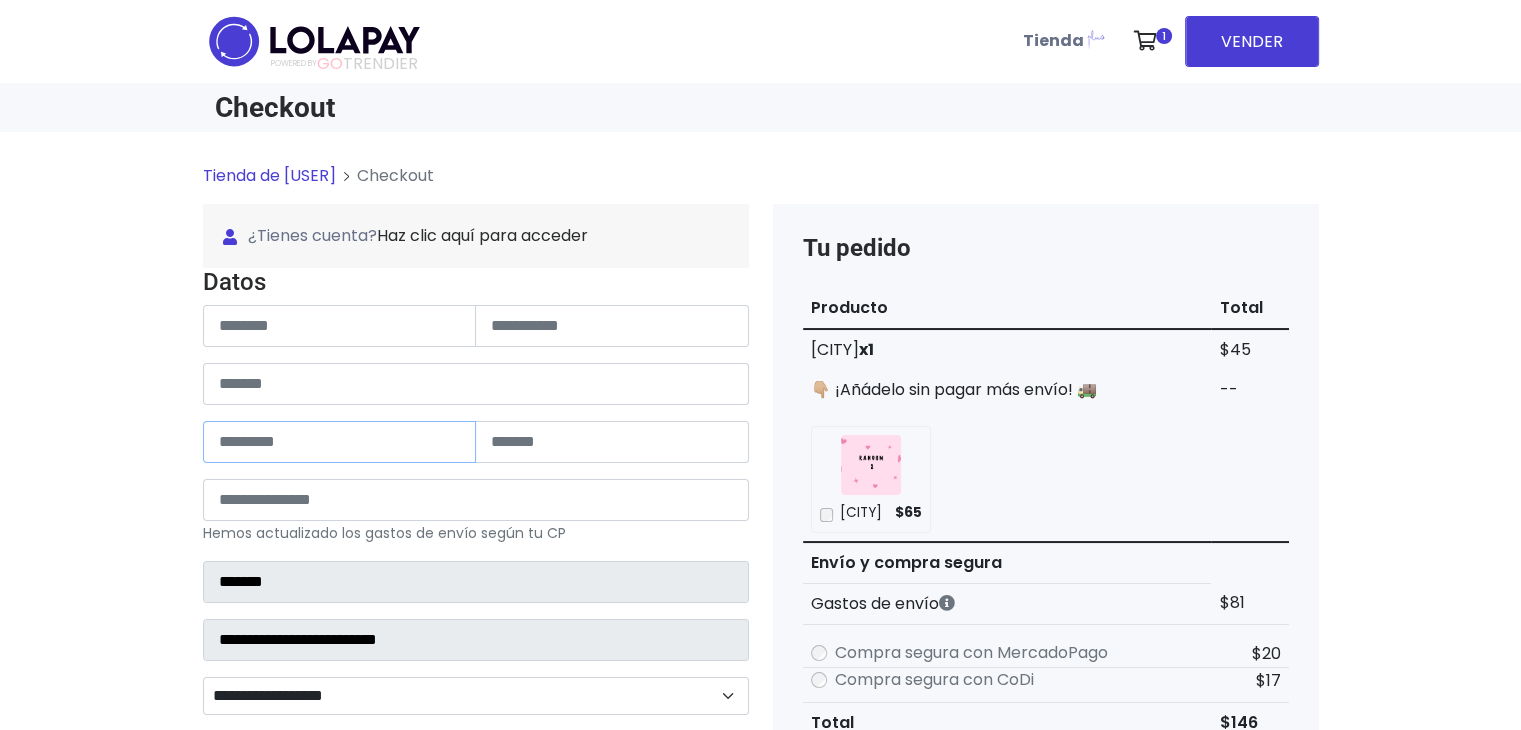 click at bounding box center [340, 442] 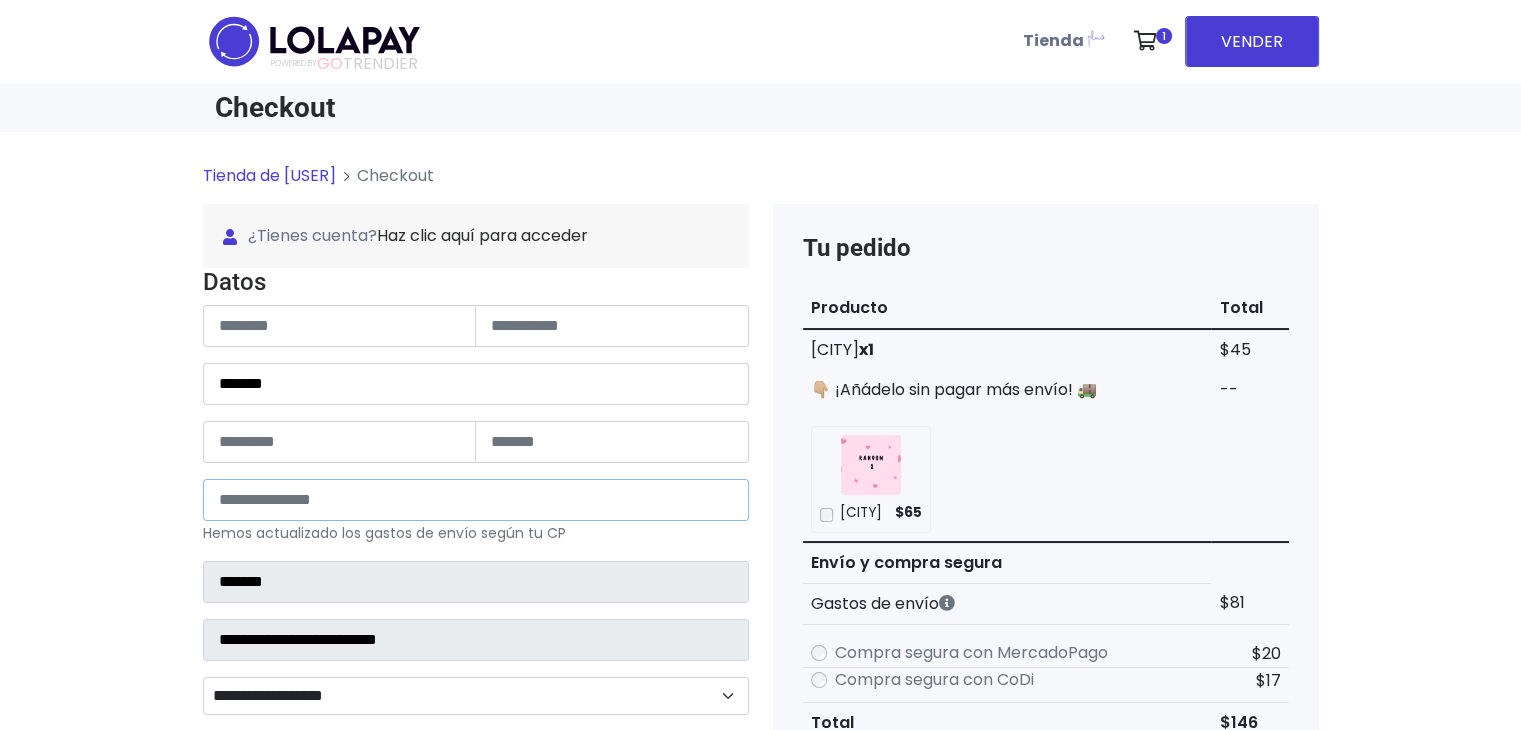 type on "*******" 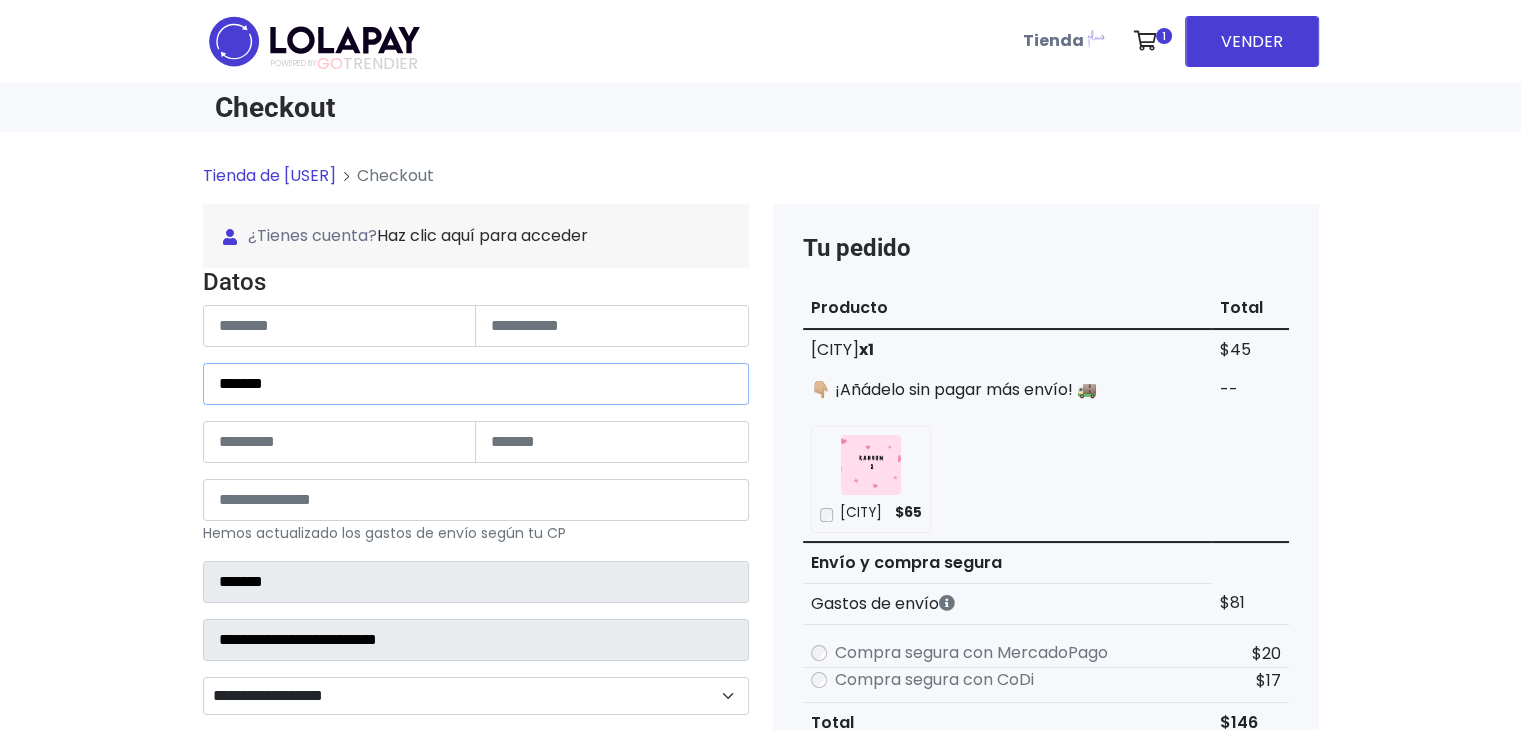 type 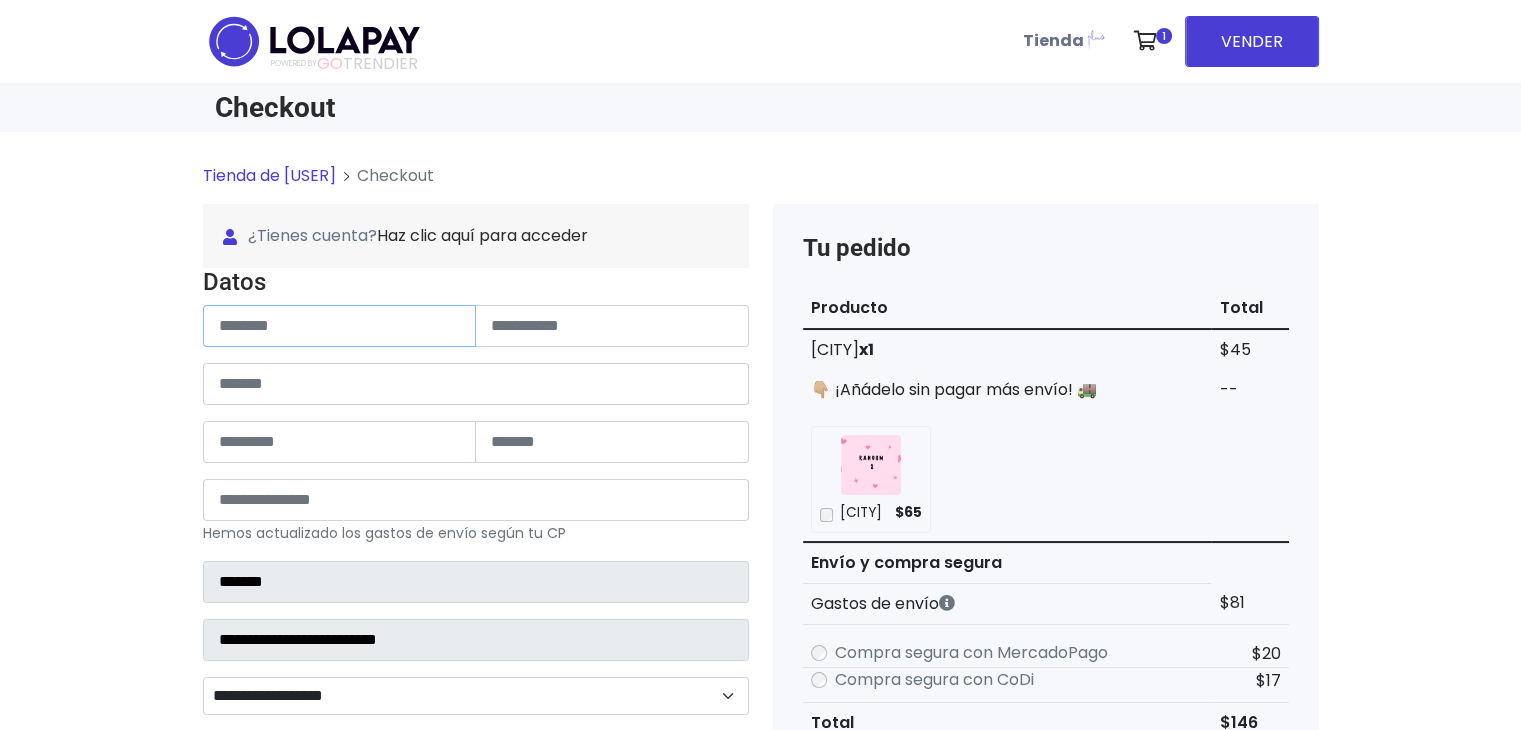 type 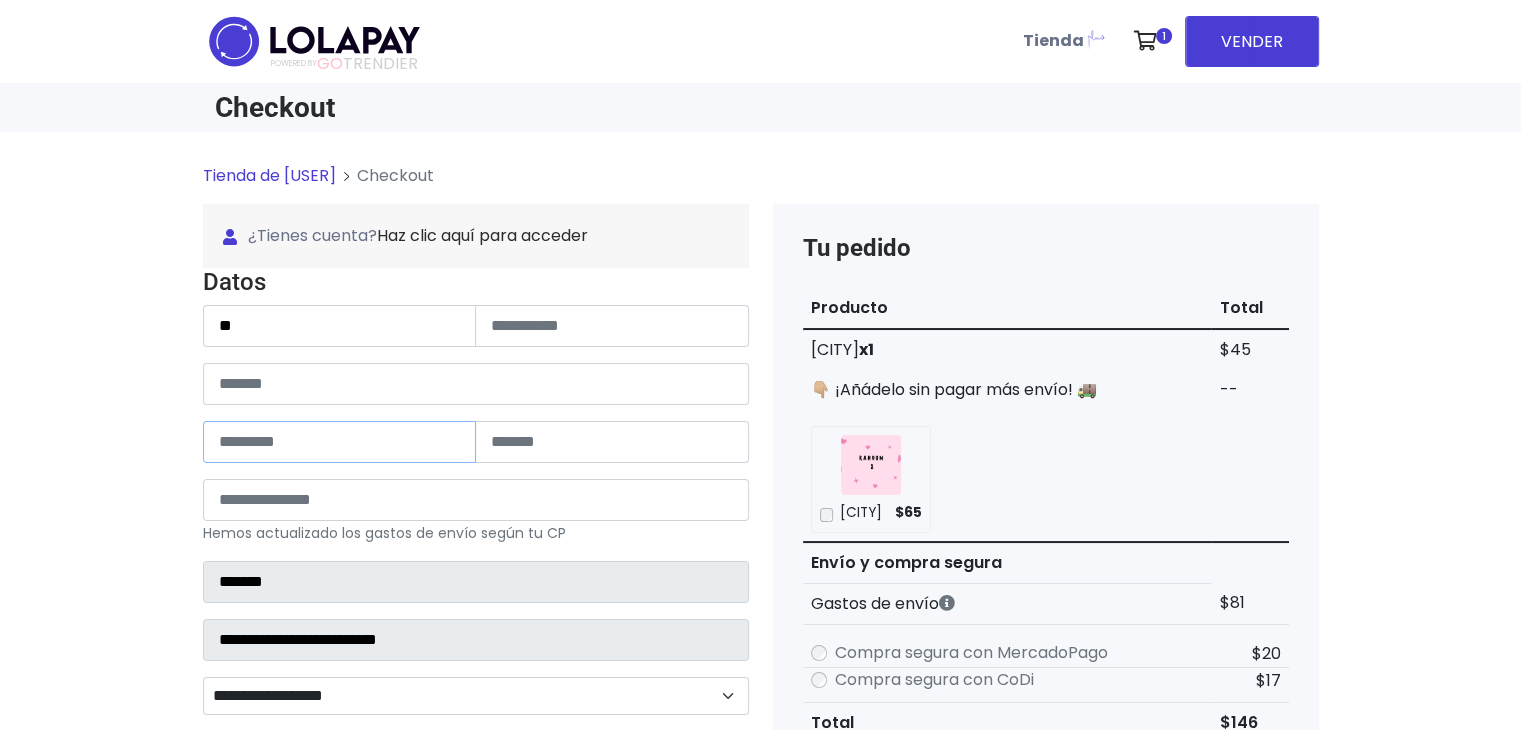 drag, startPoint x: 274, startPoint y: 428, endPoint x: 0, endPoint y: 276, distance: 313.33688 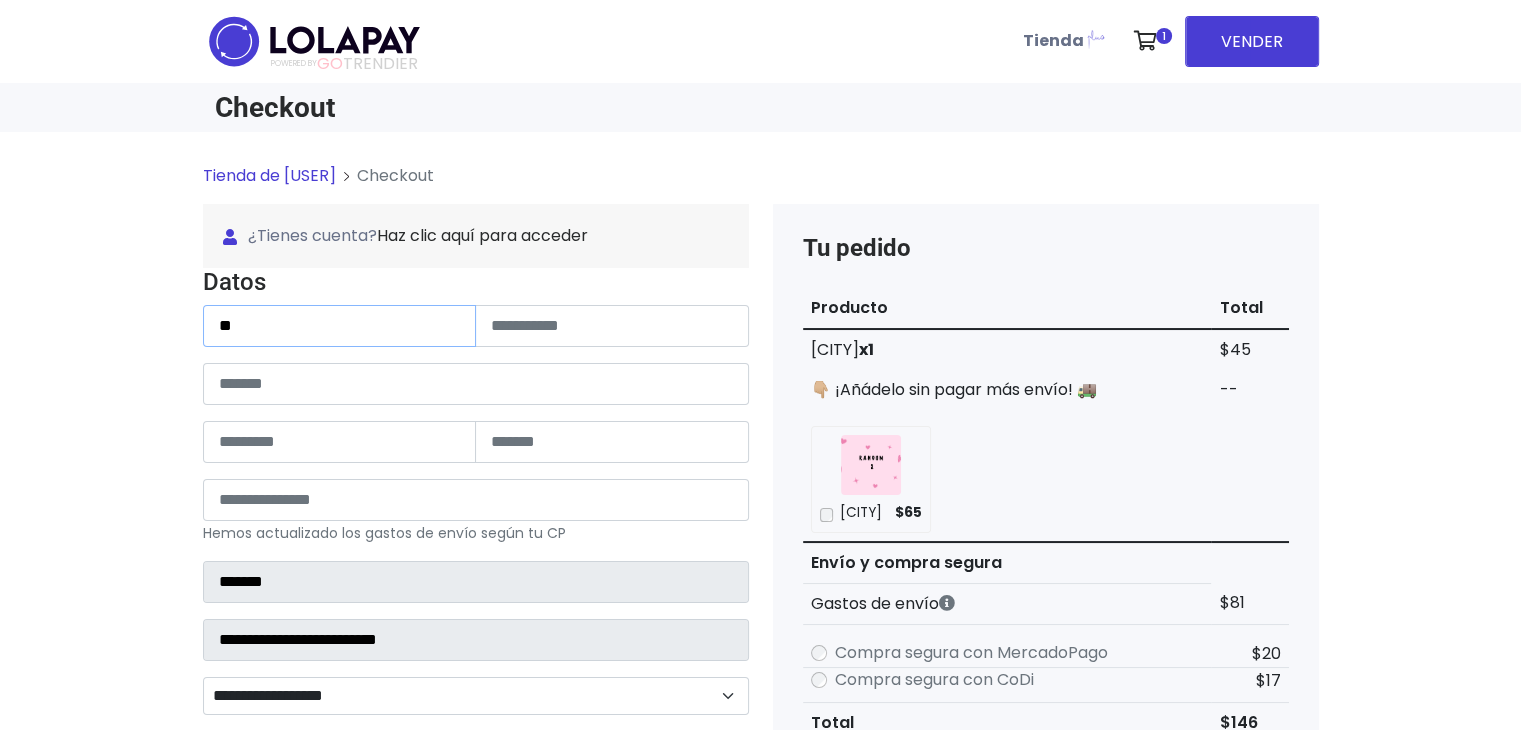 click on "**" at bounding box center [340, 326] 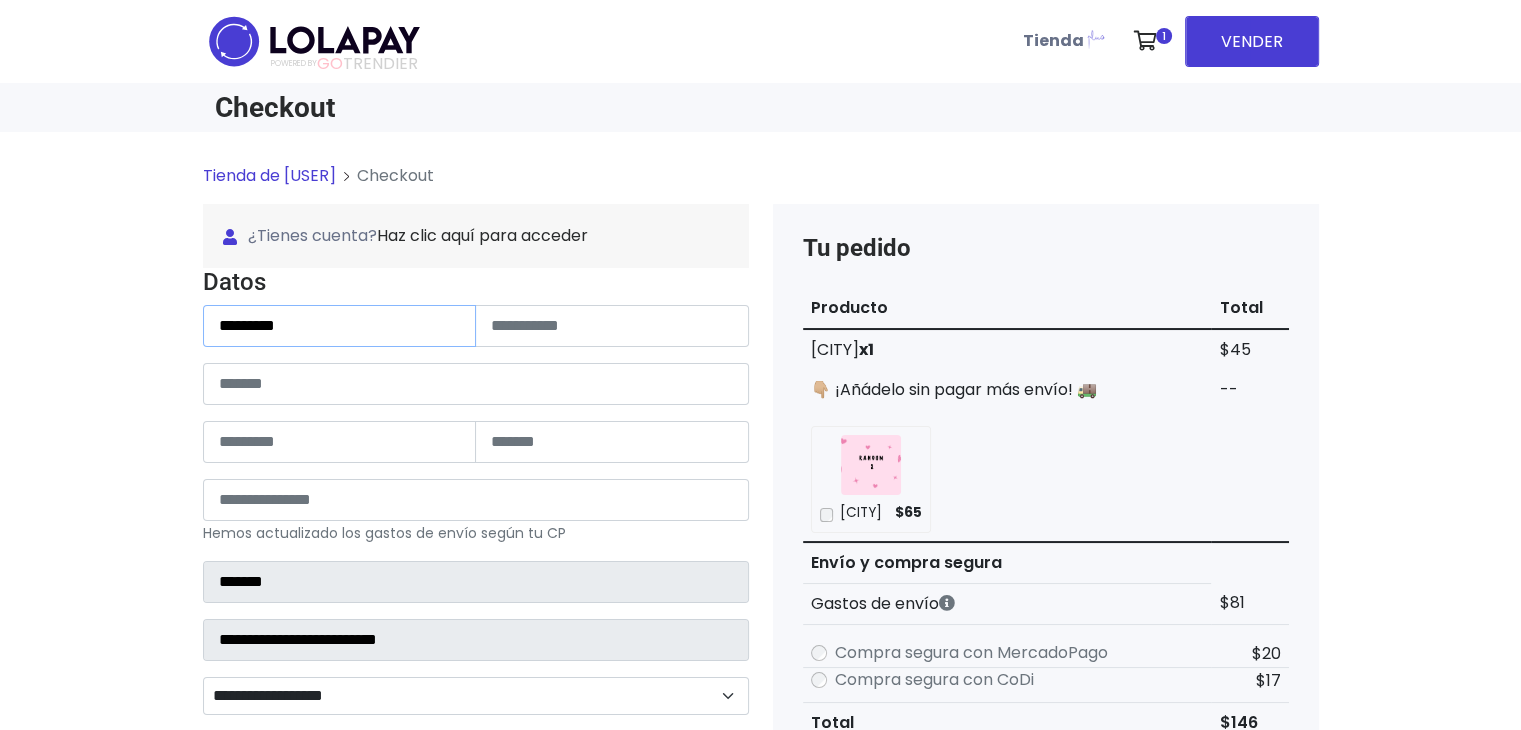 type on "********" 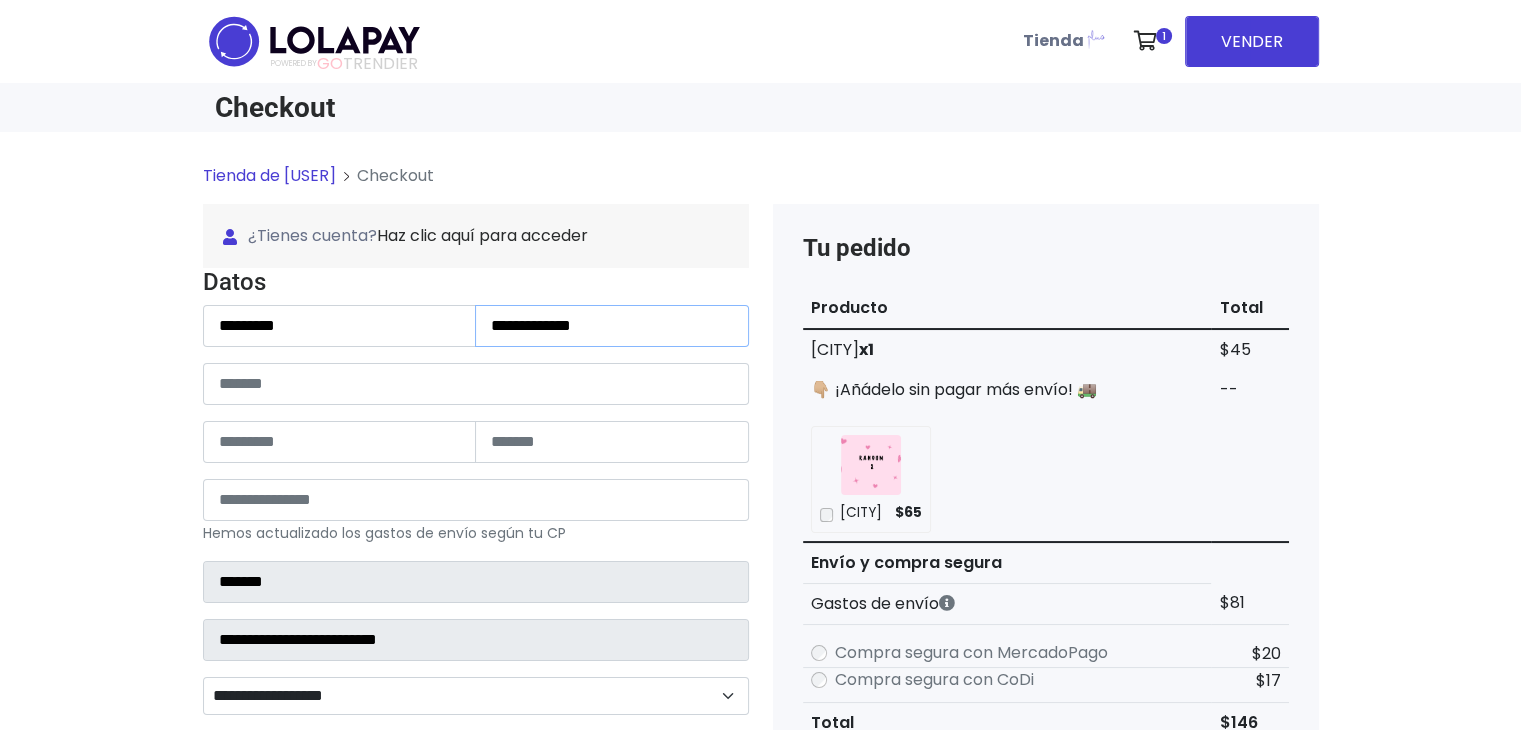 type on "**********" 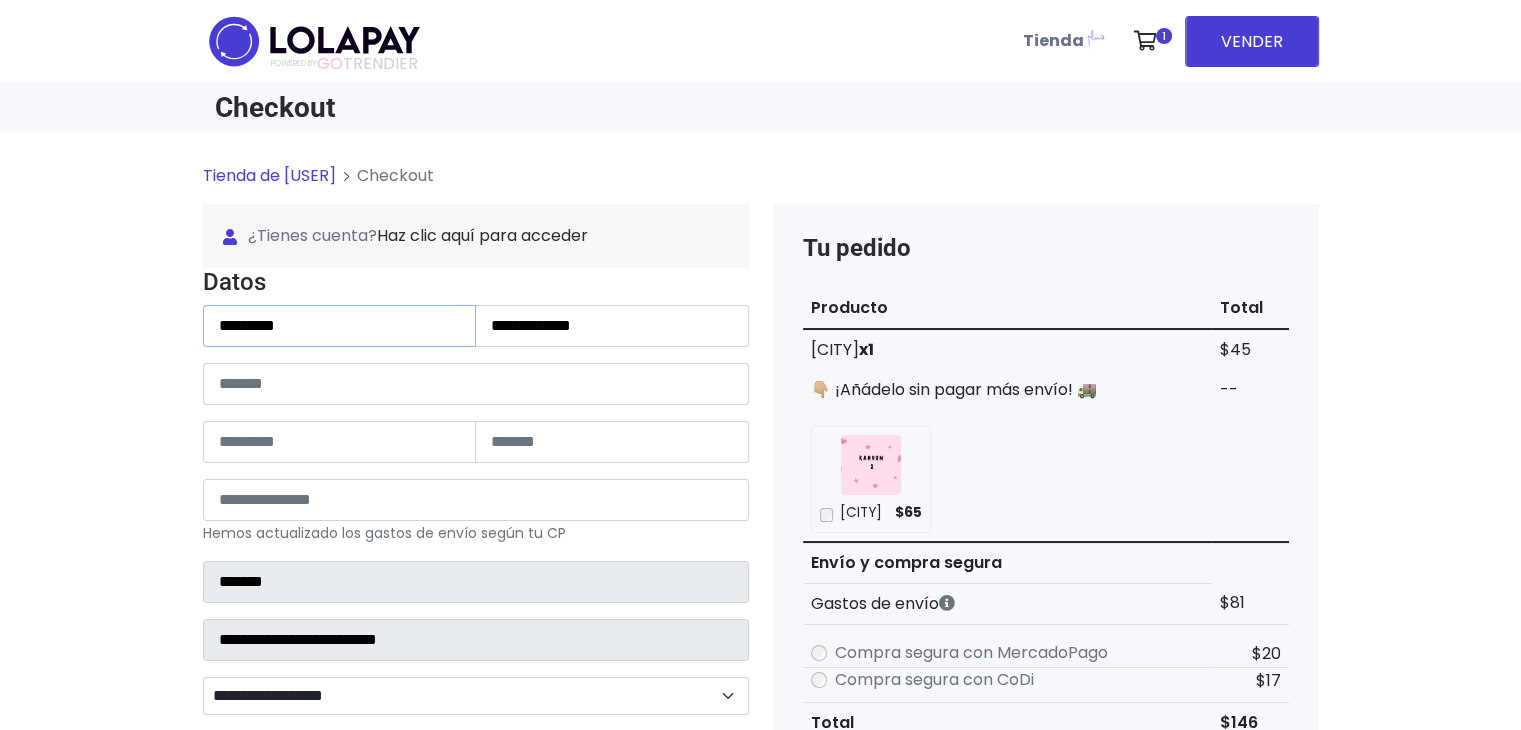 drag, startPoint x: 388, startPoint y: 333, endPoint x: 84, endPoint y: 335, distance: 304.0066 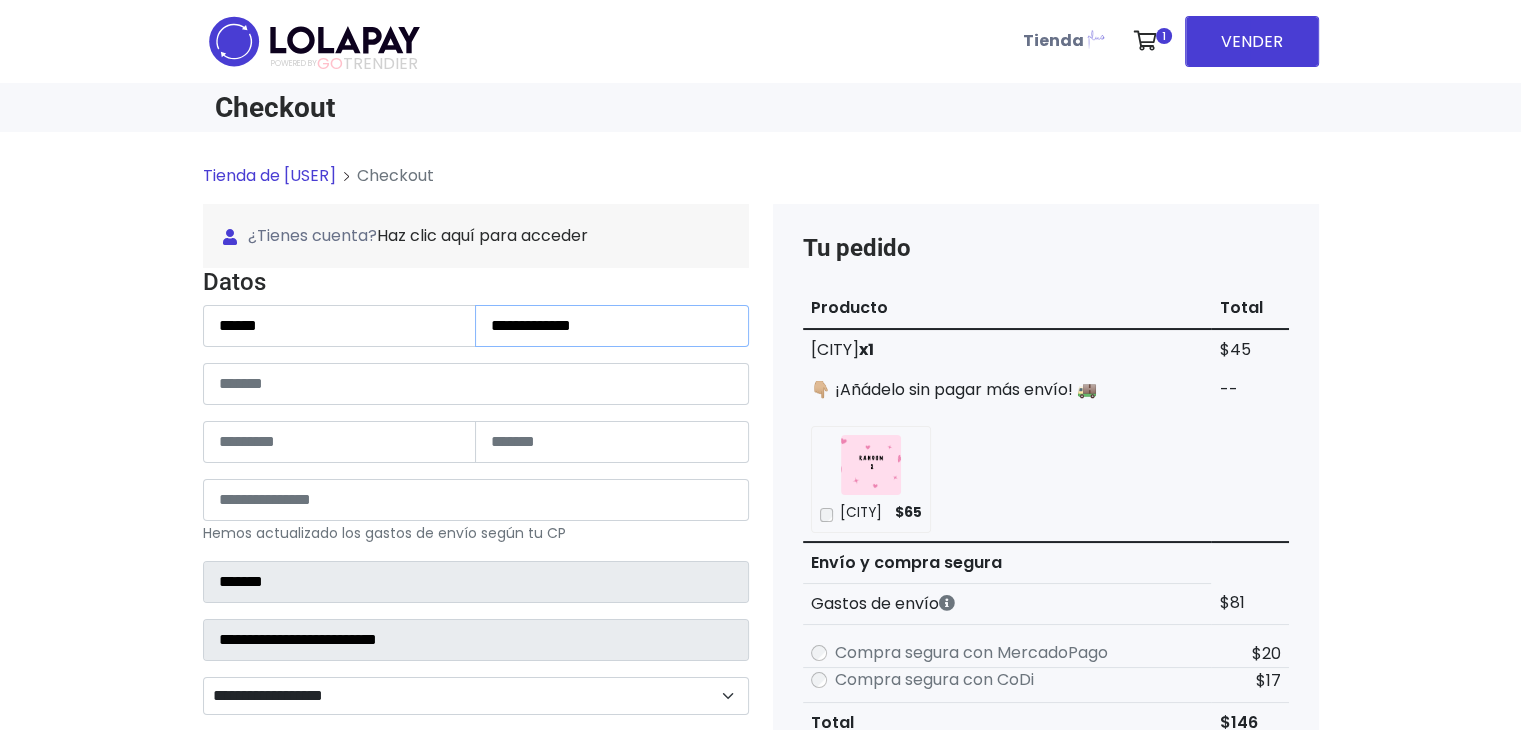 click on "**********" at bounding box center [612, 326] 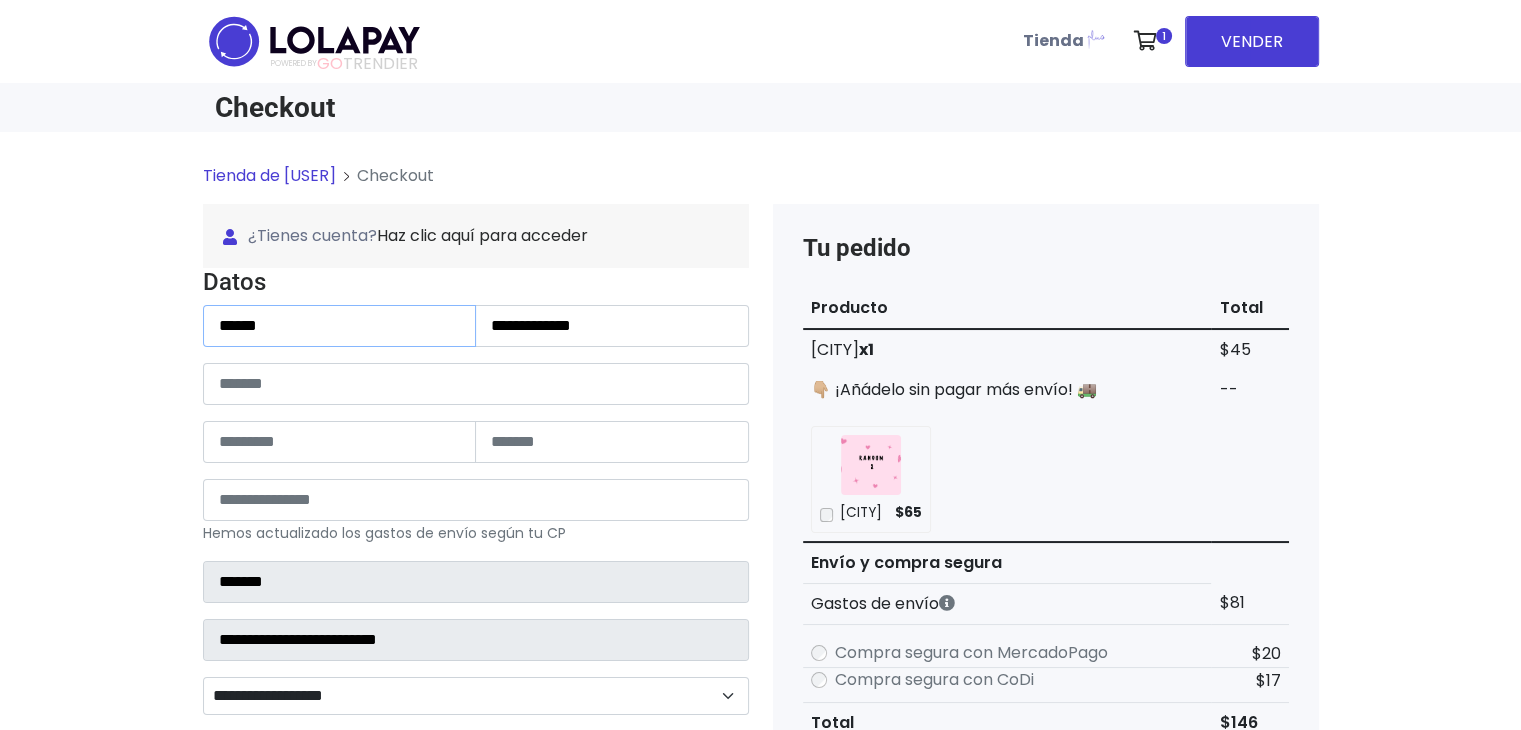 click on "******" at bounding box center [340, 326] 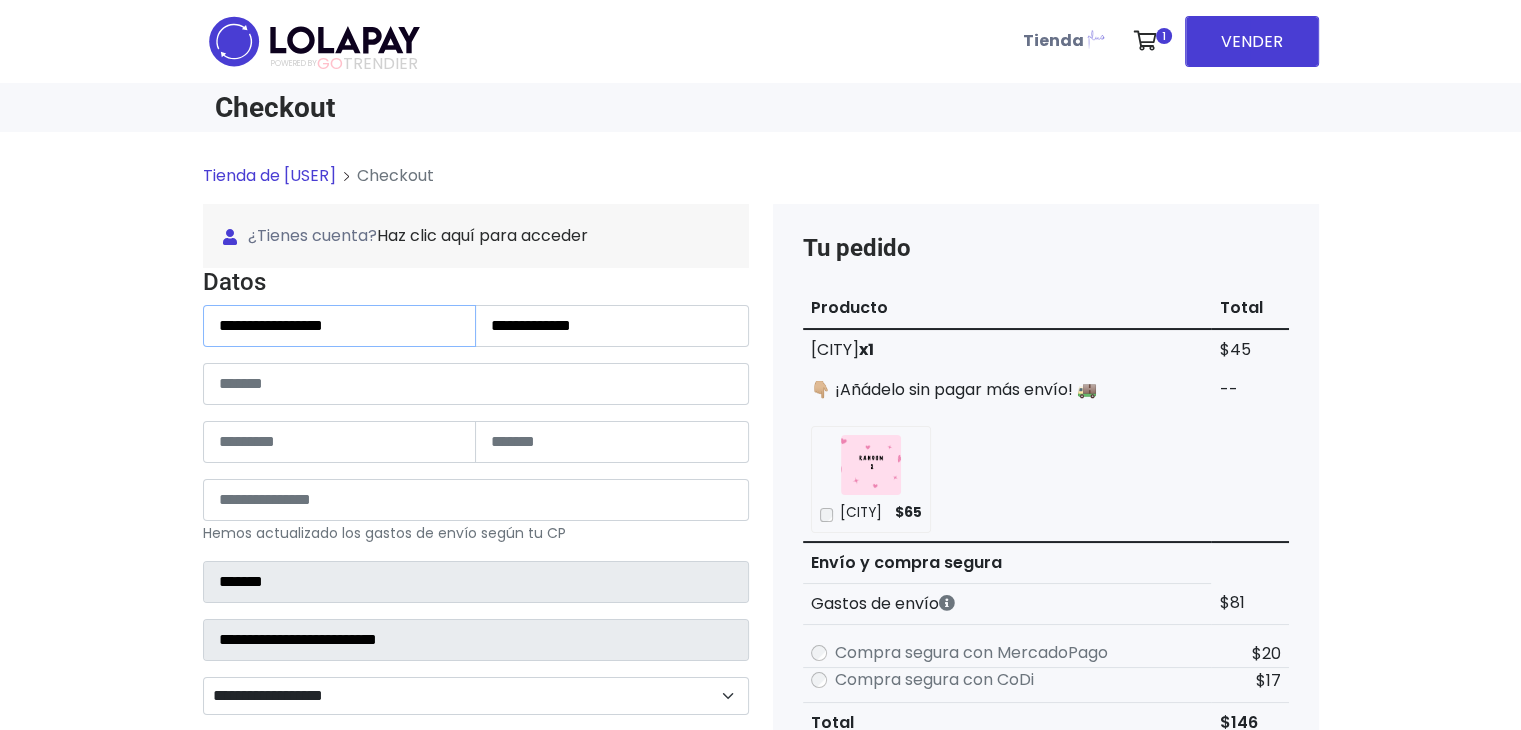 type on "**********" 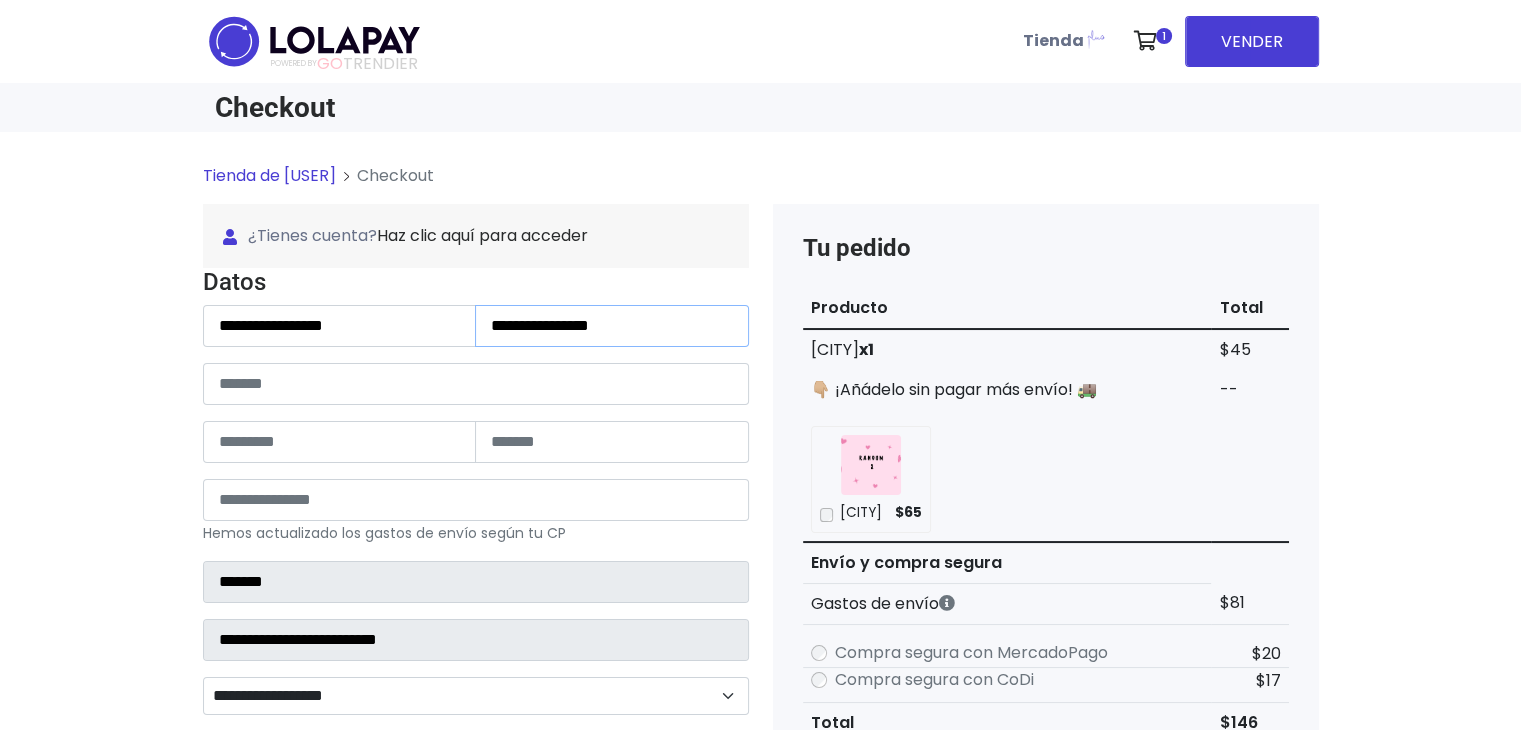 type on "**********" 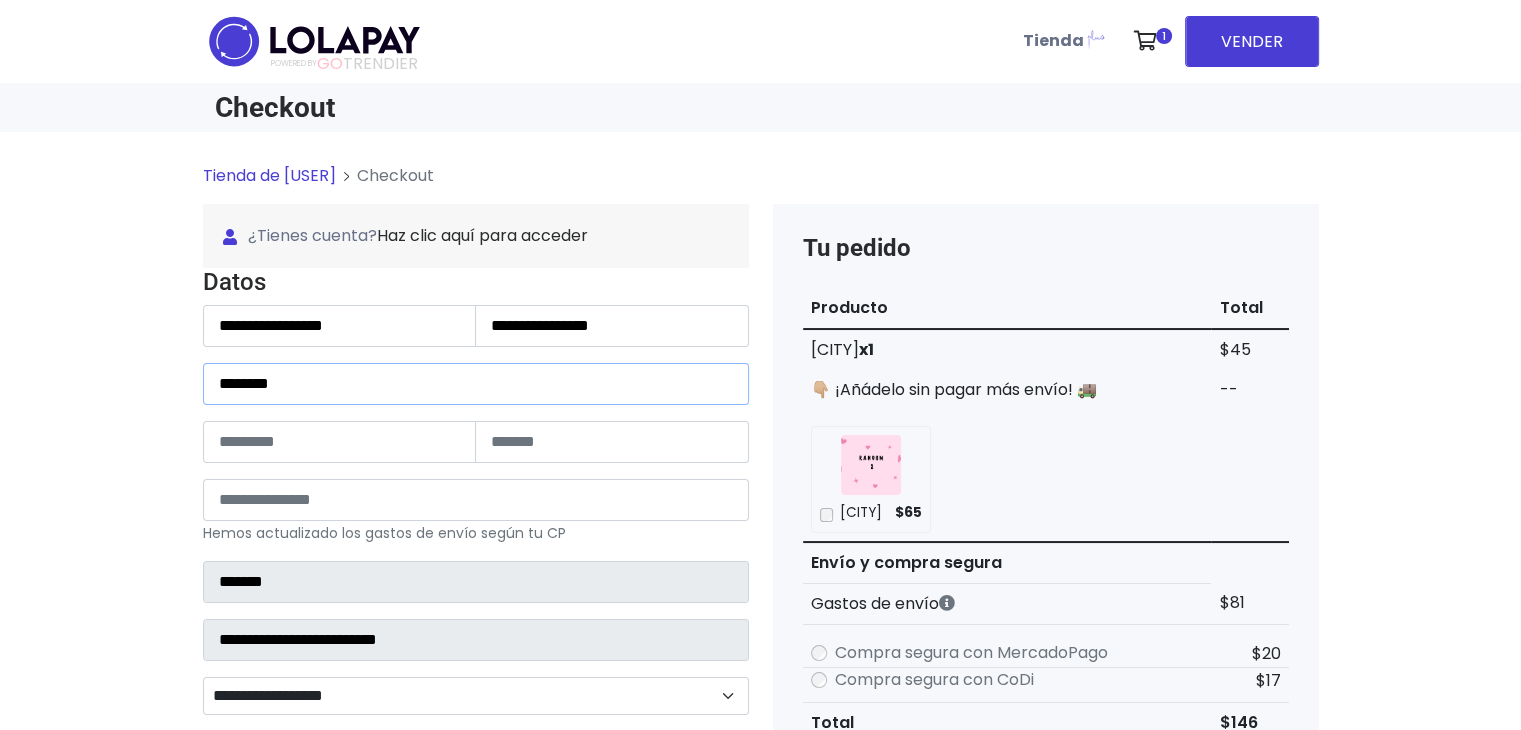 type on "********" 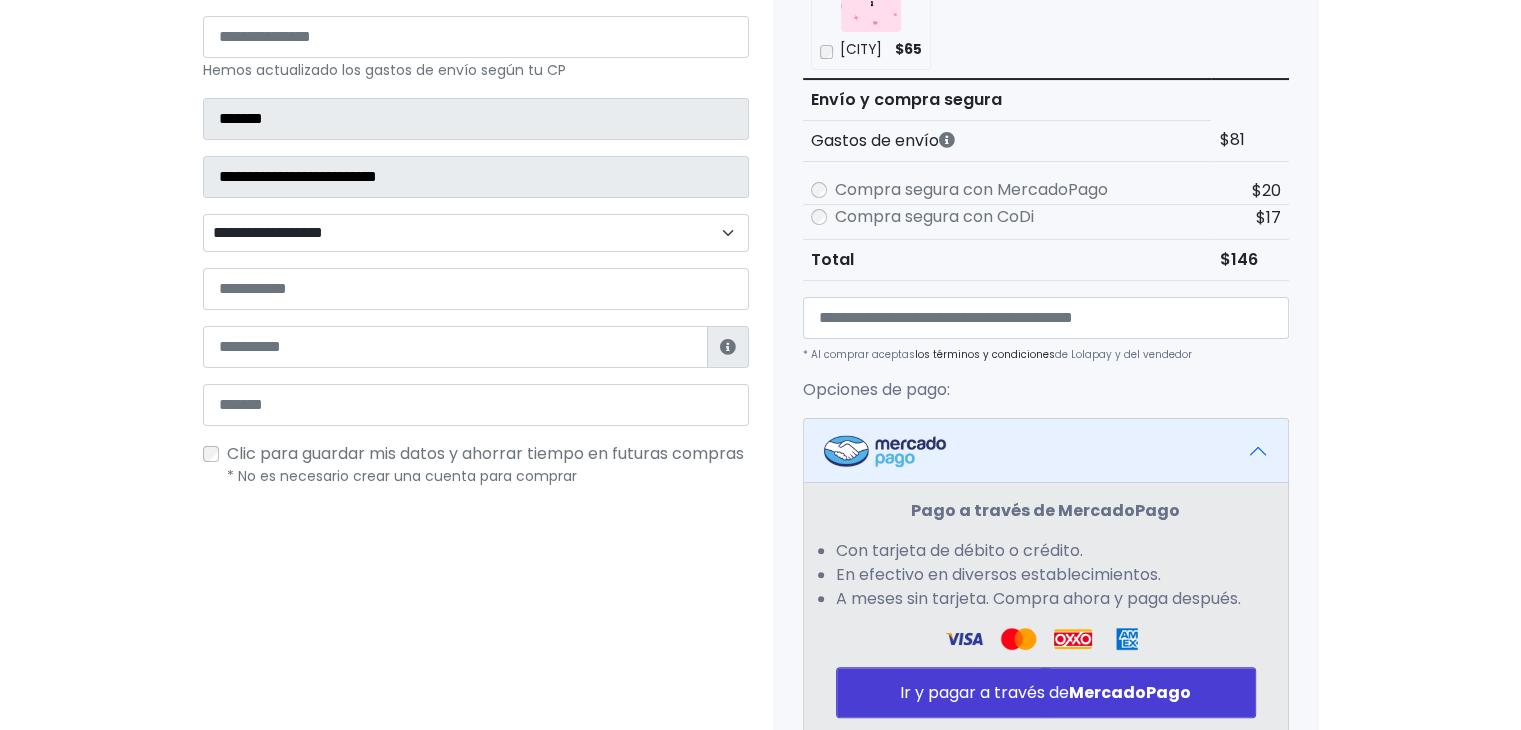 scroll, scrollTop: 479, scrollLeft: 0, axis: vertical 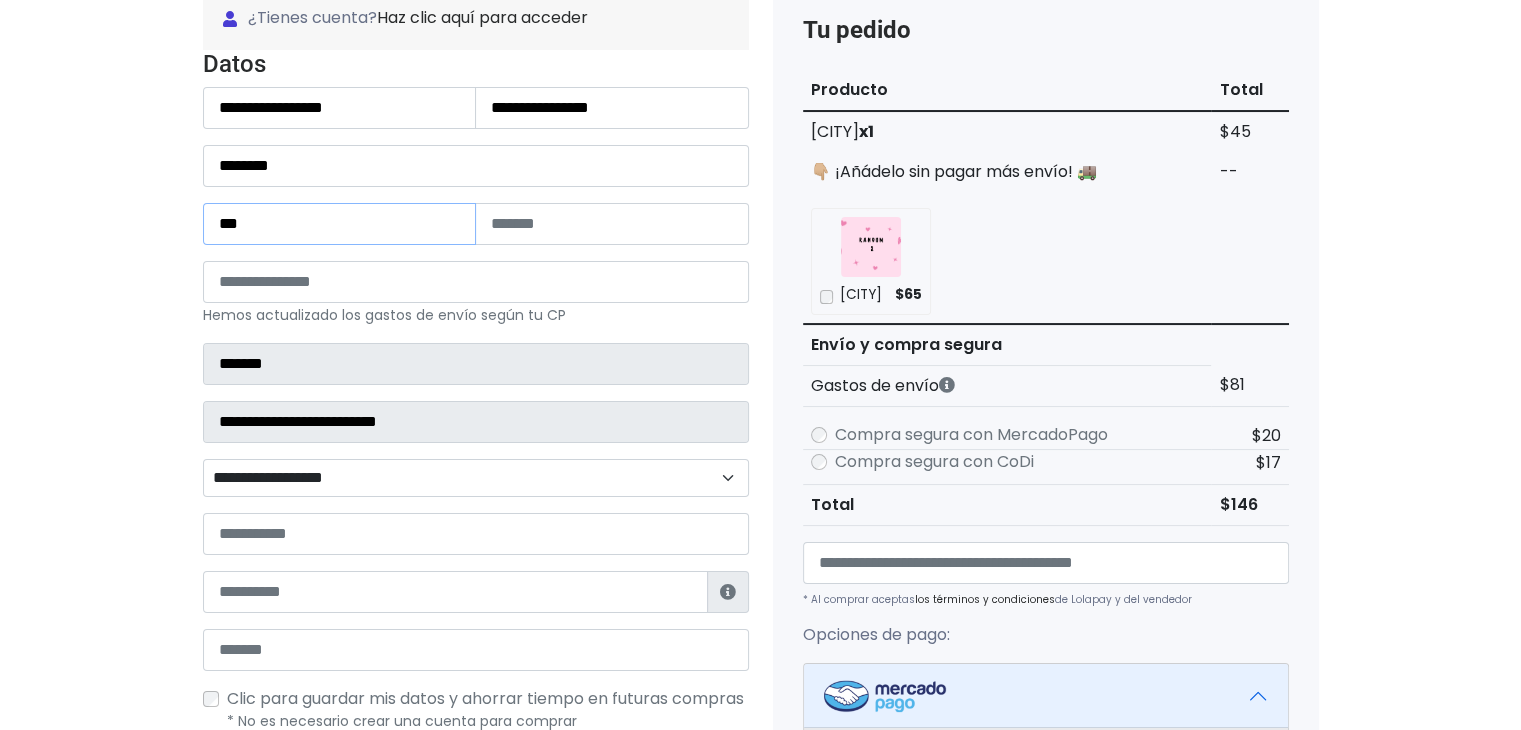 type on "***" 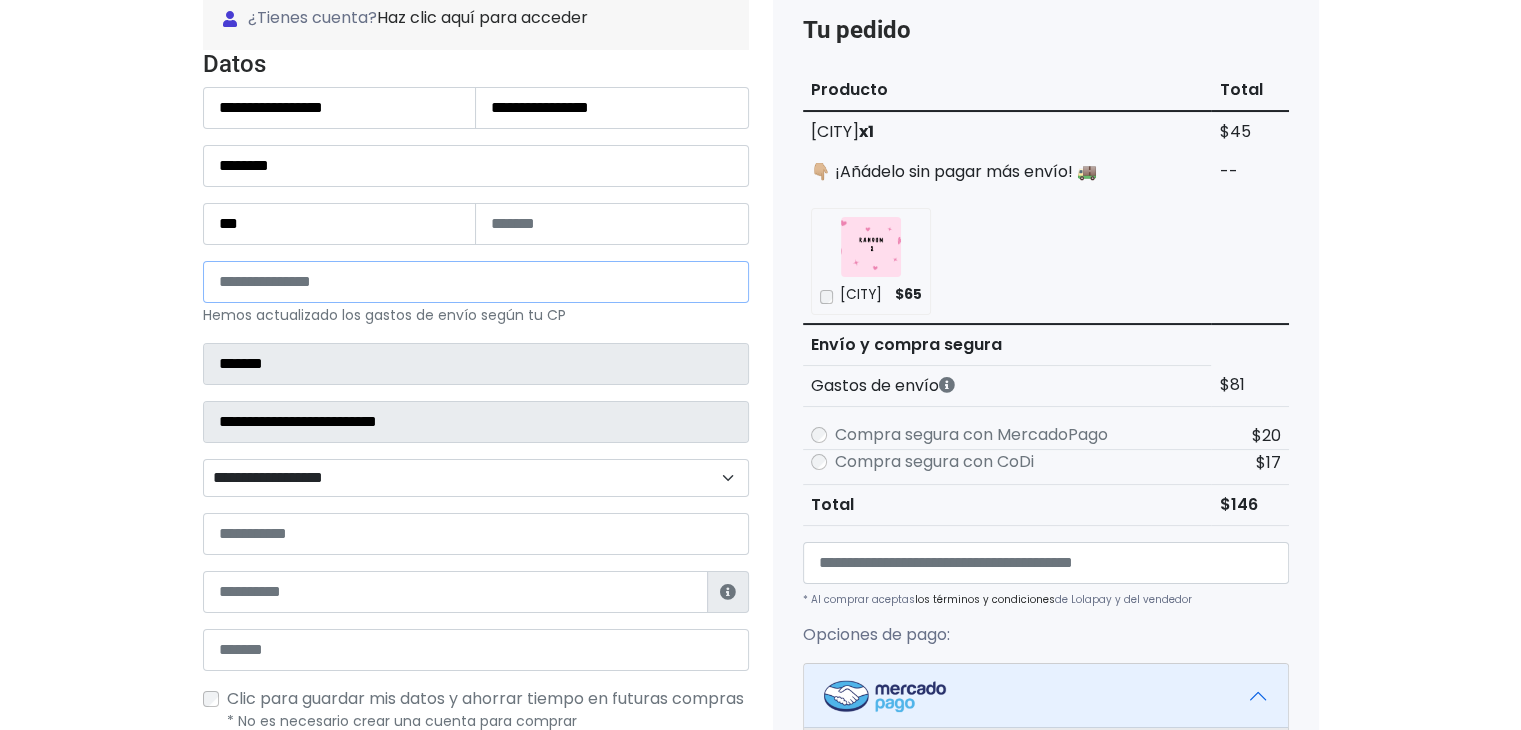 click at bounding box center [476, 282] 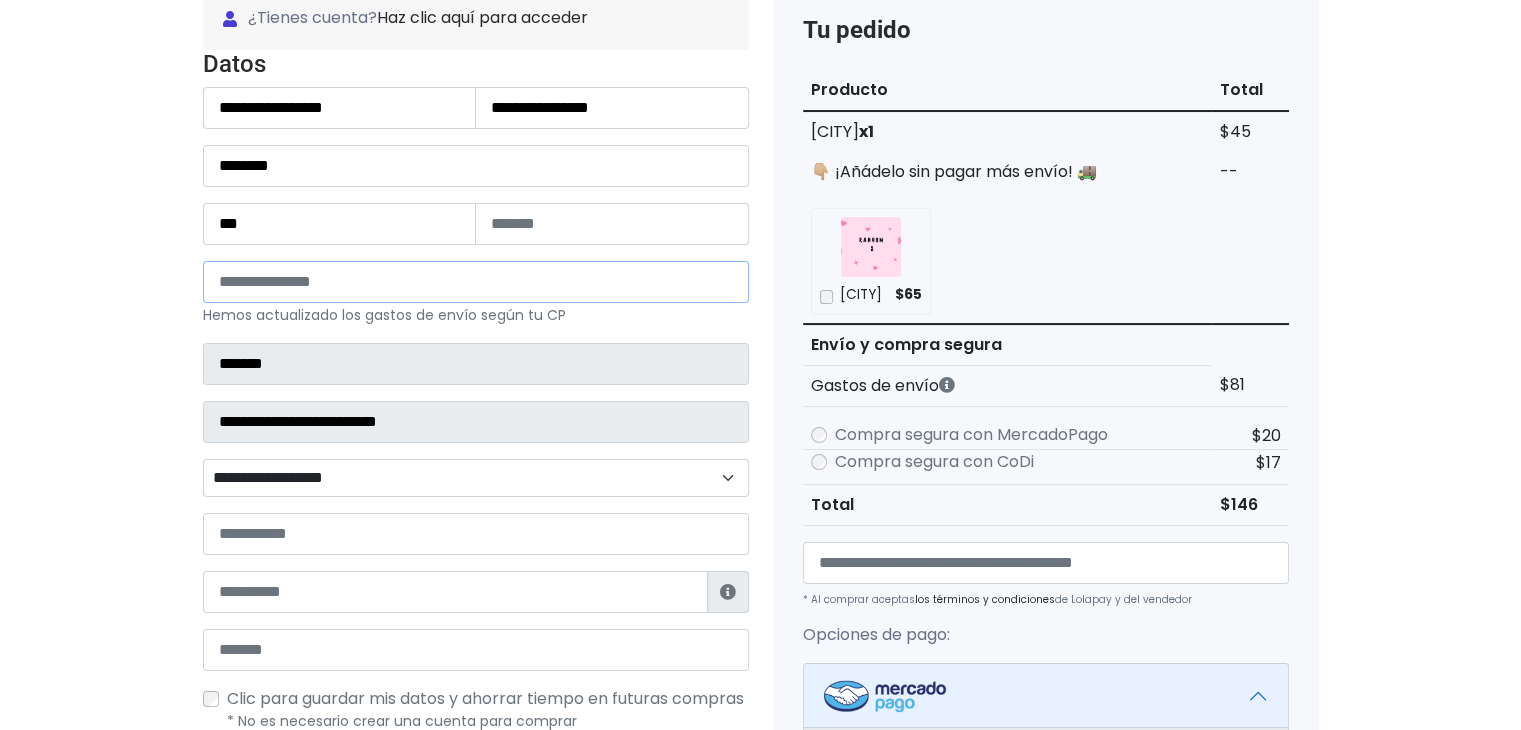 type on "*****" 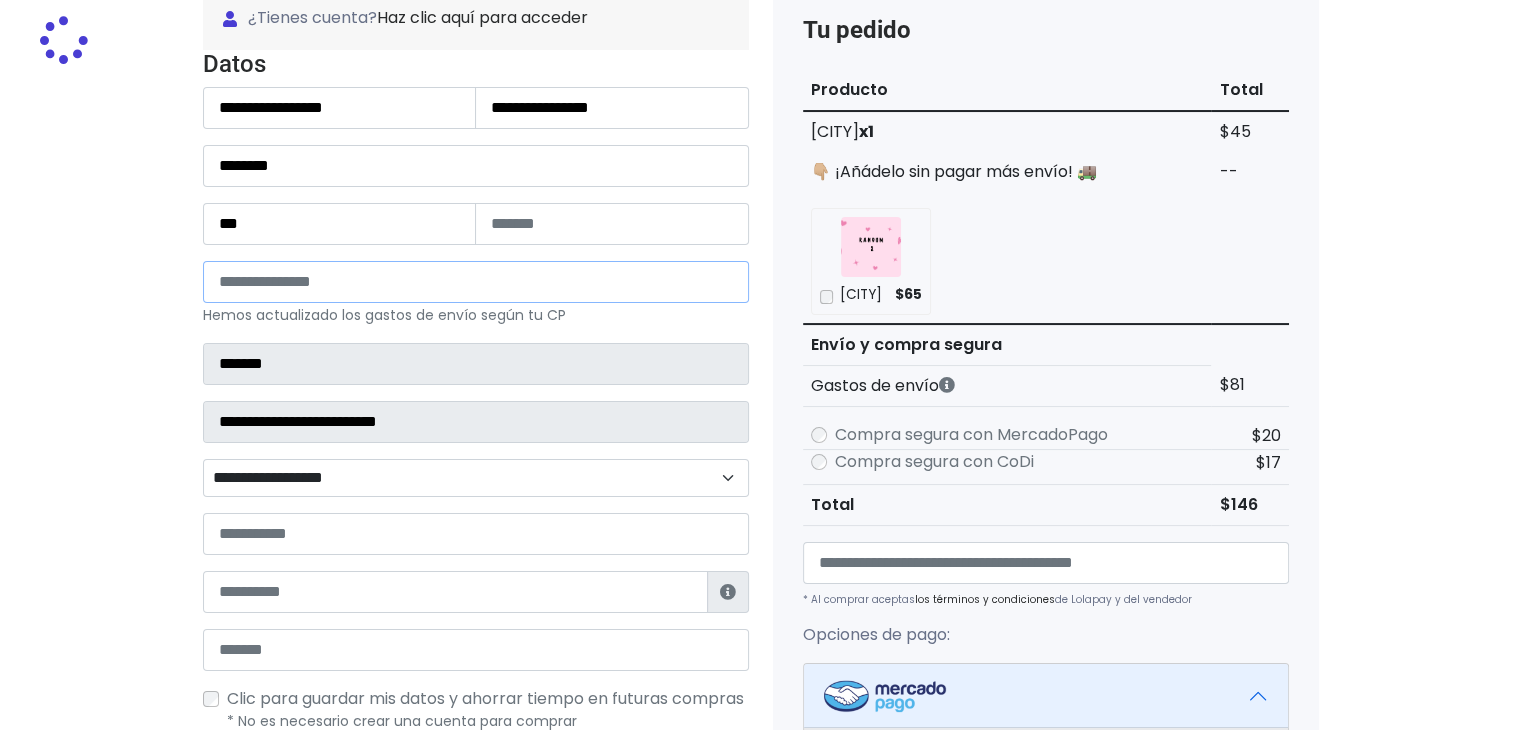 type on "*******" 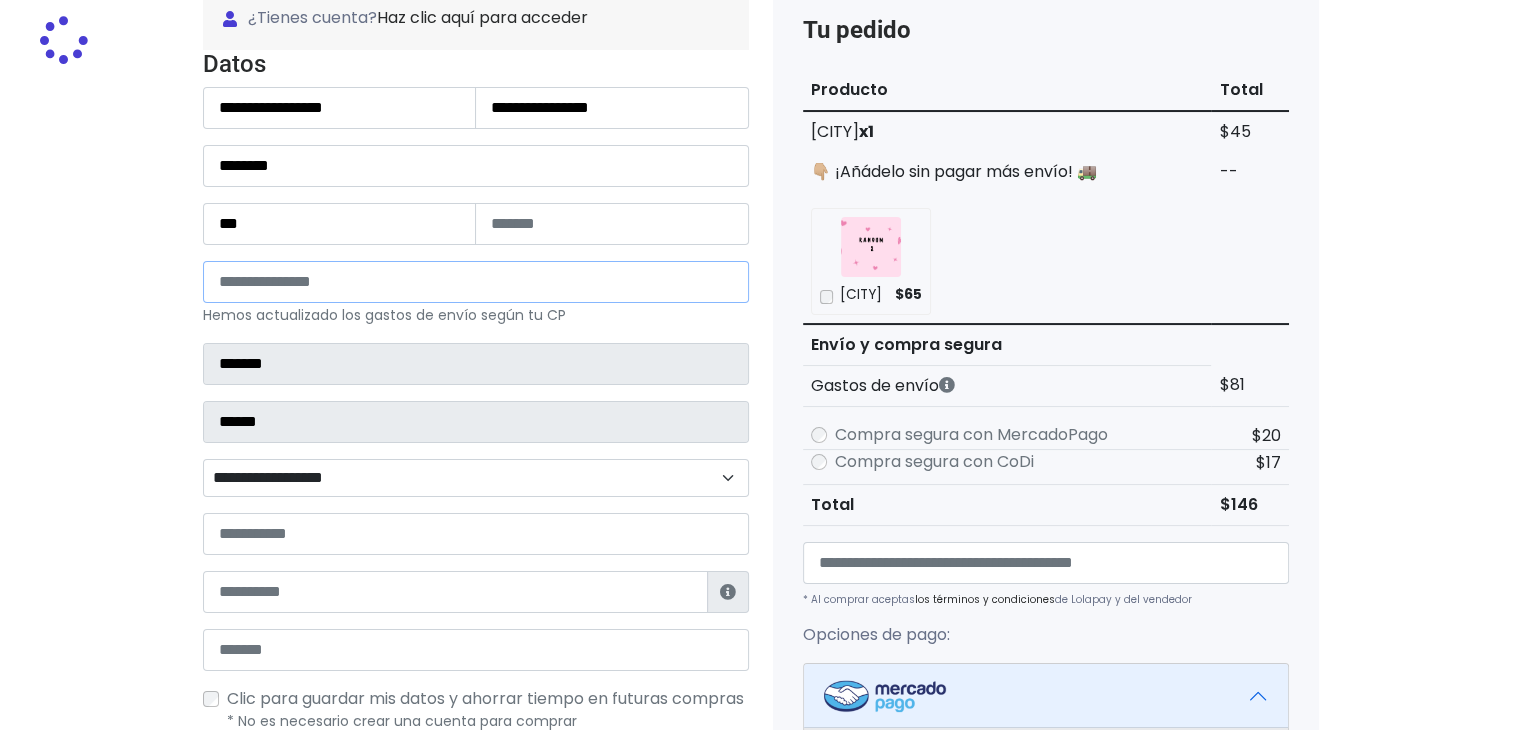 select 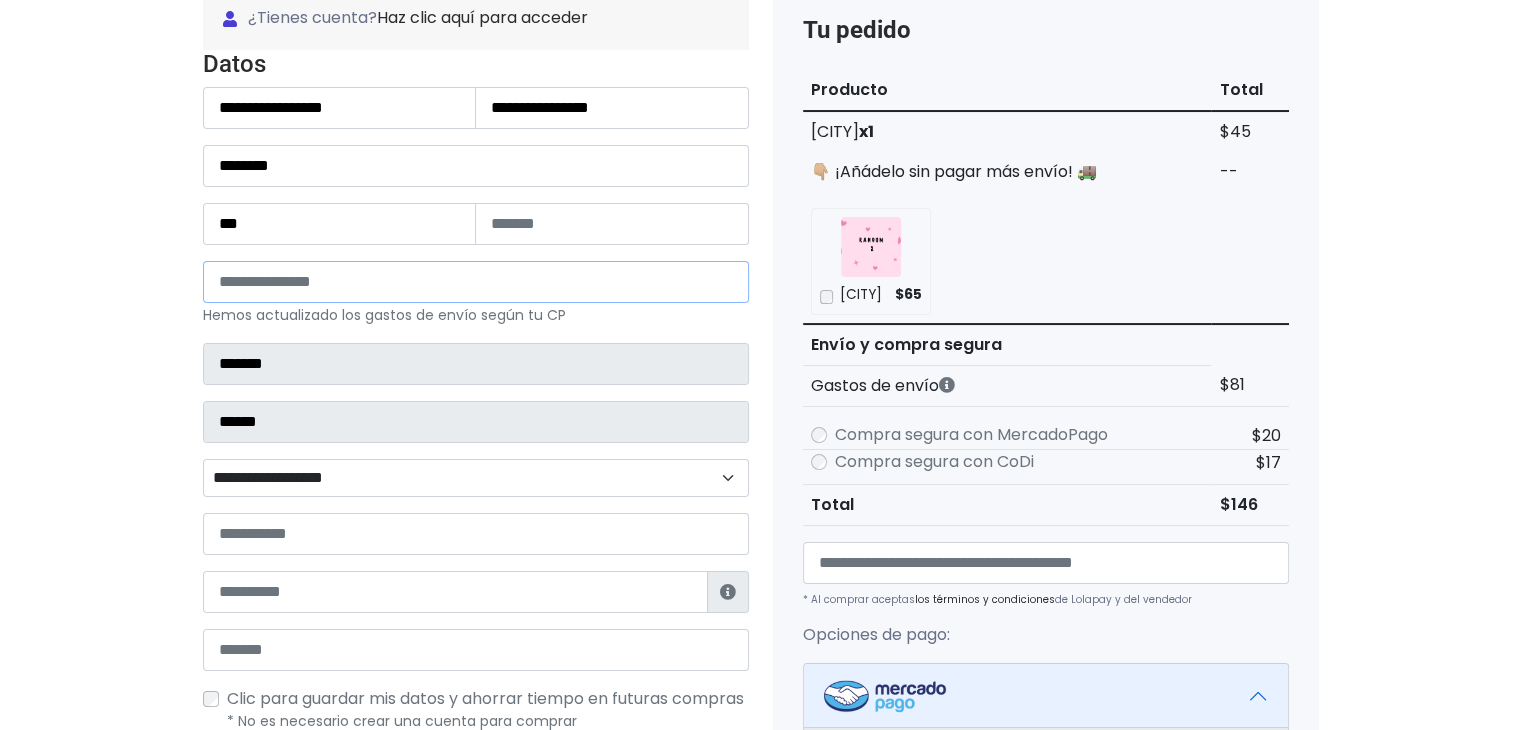 type on "*****" 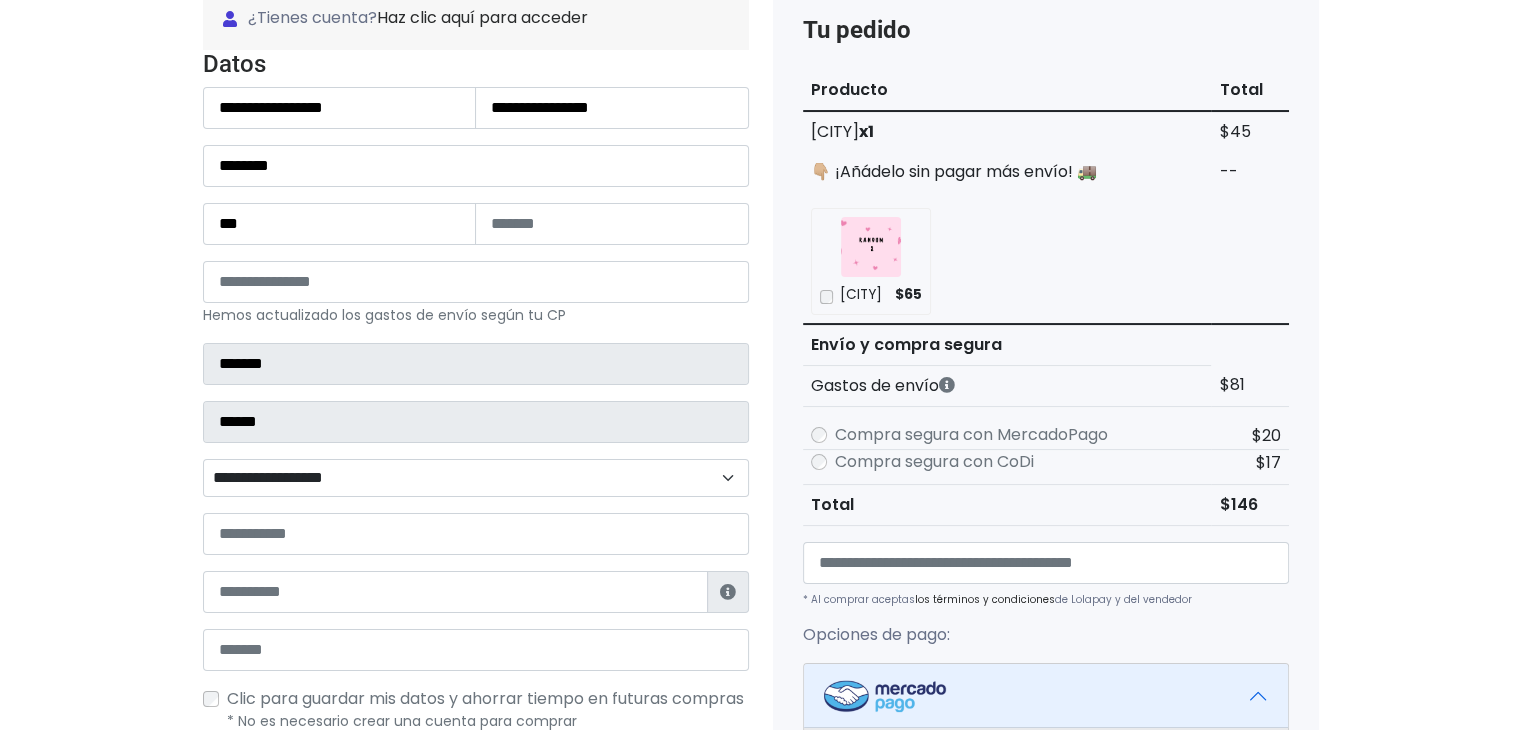 click on "**********" at bounding box center (476, 478) 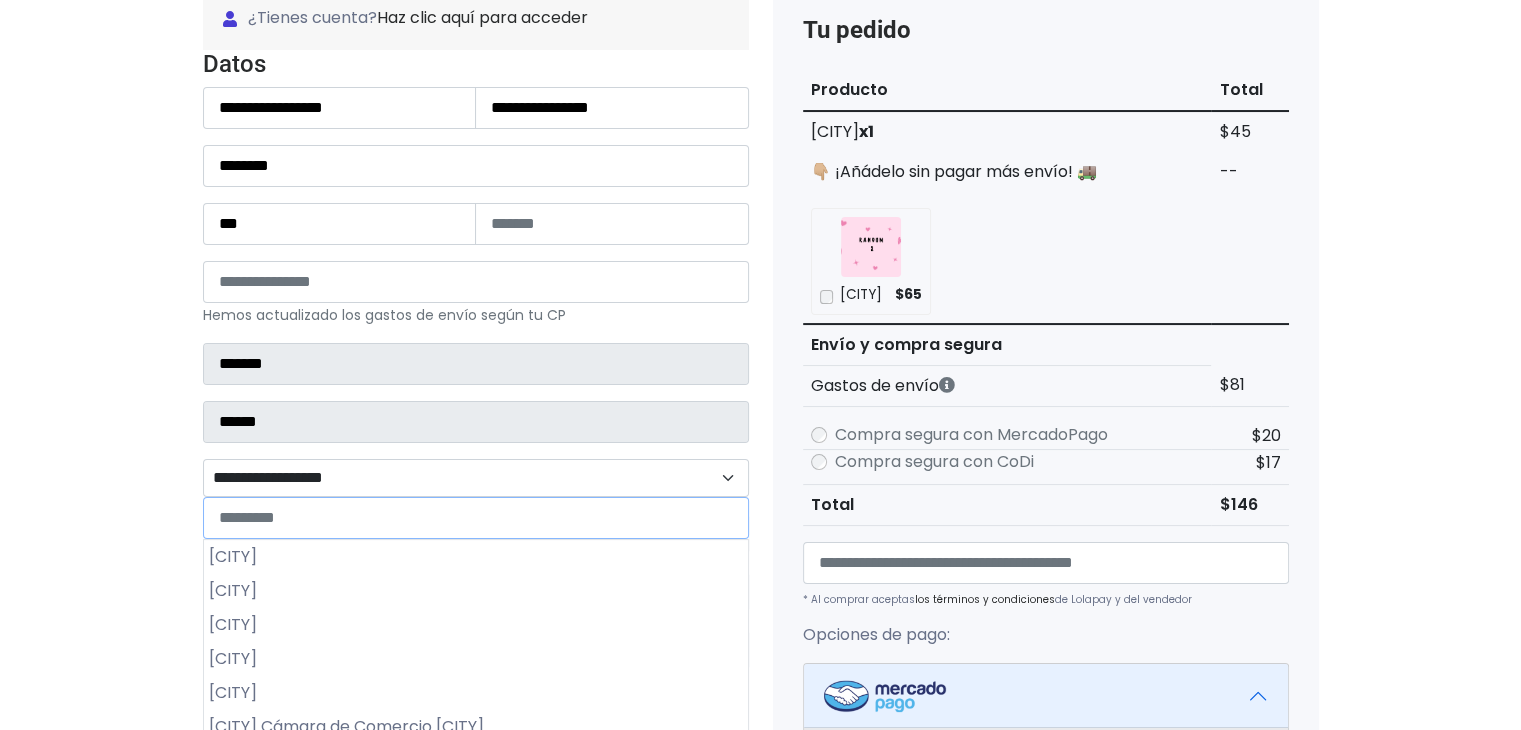 click at bounding box center (476, 518) 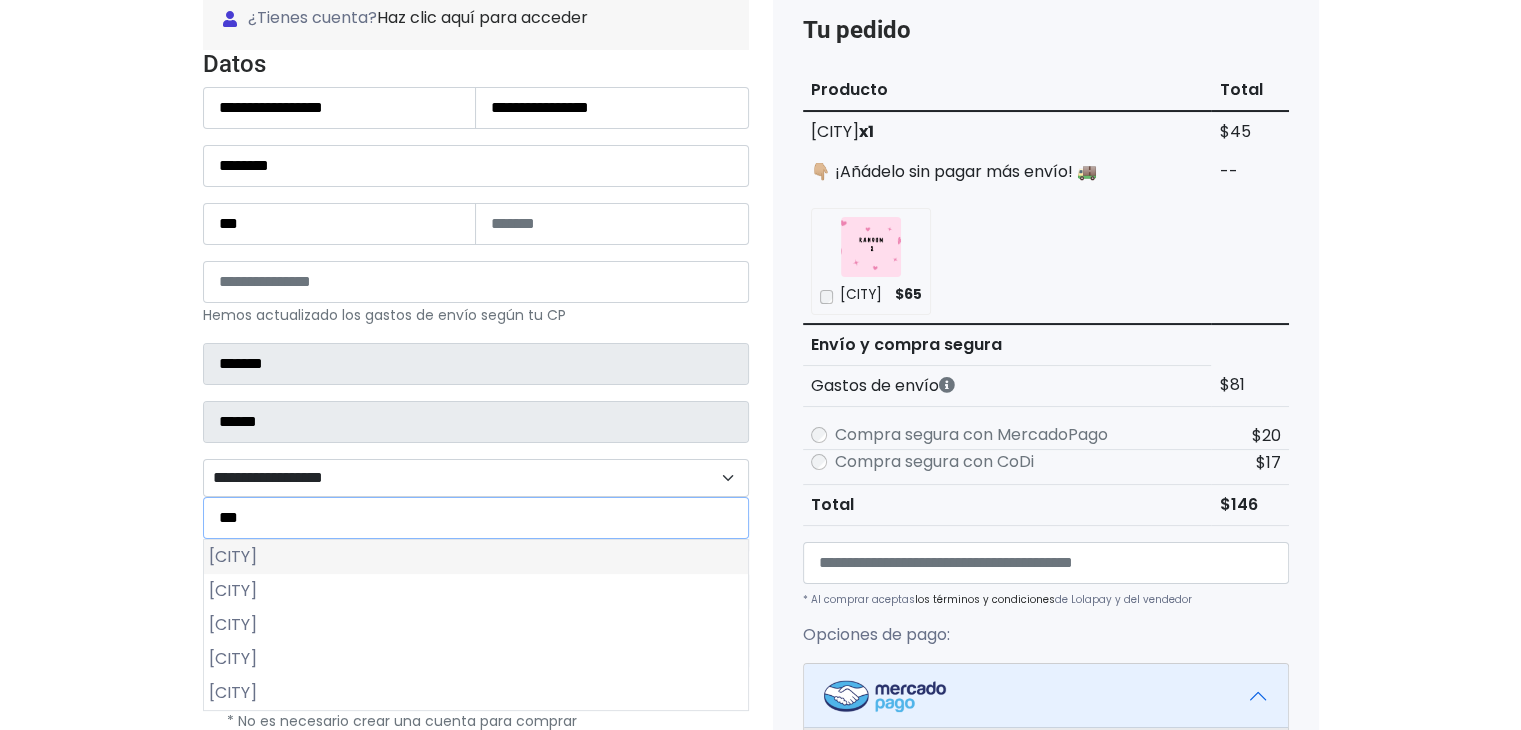type on "***" 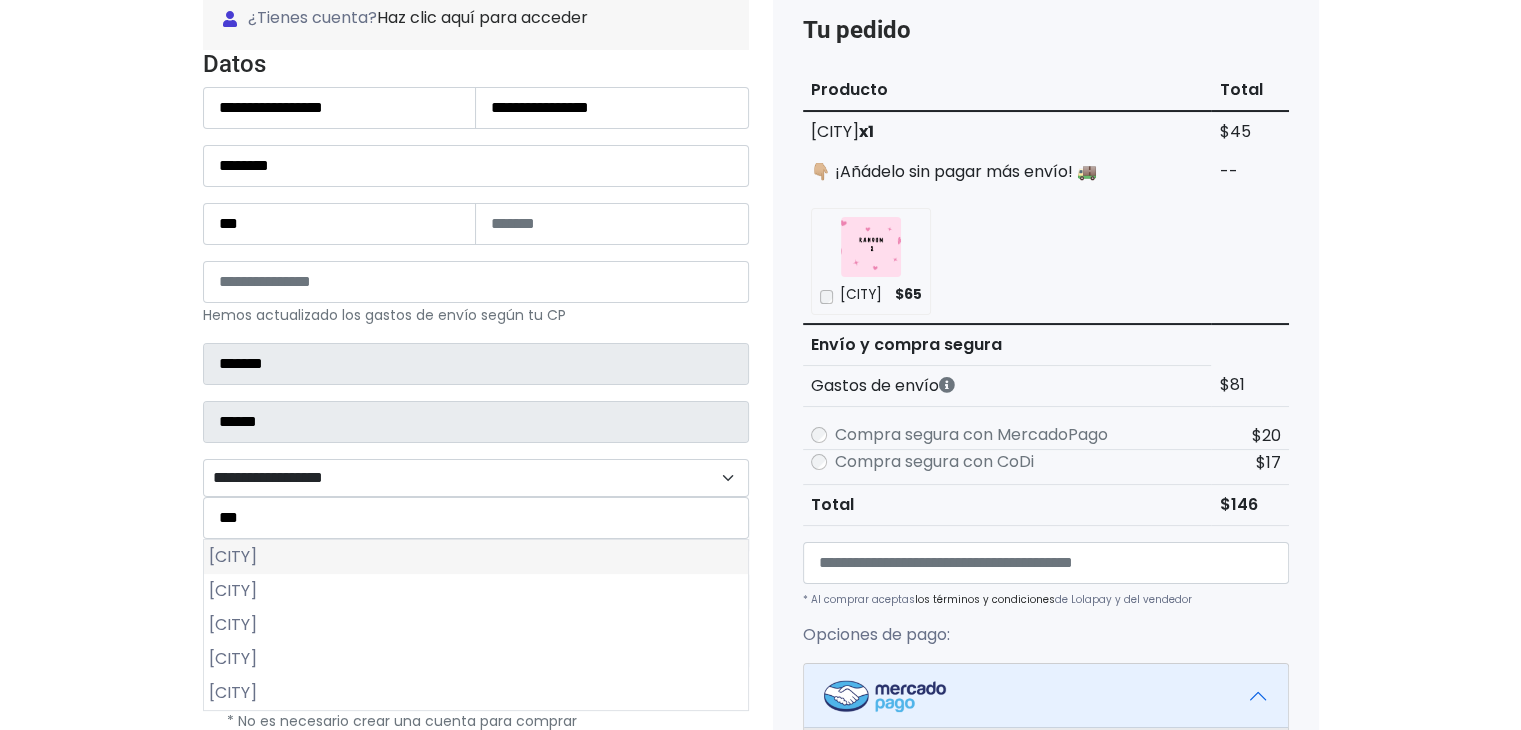 click on "Ciudad Caucel" at bounding box center [476, 557] 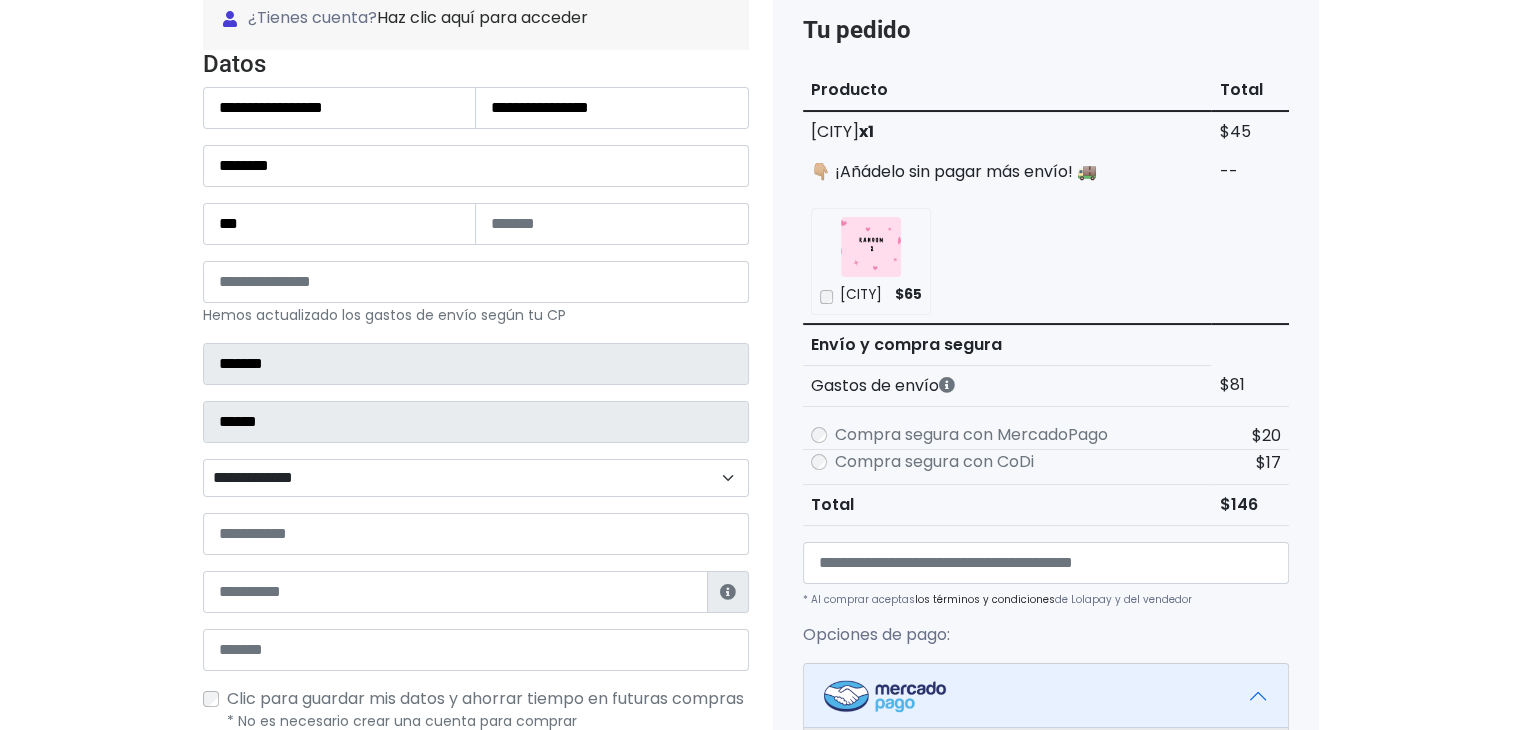 click on "**********" at bounding box center [476, 409] 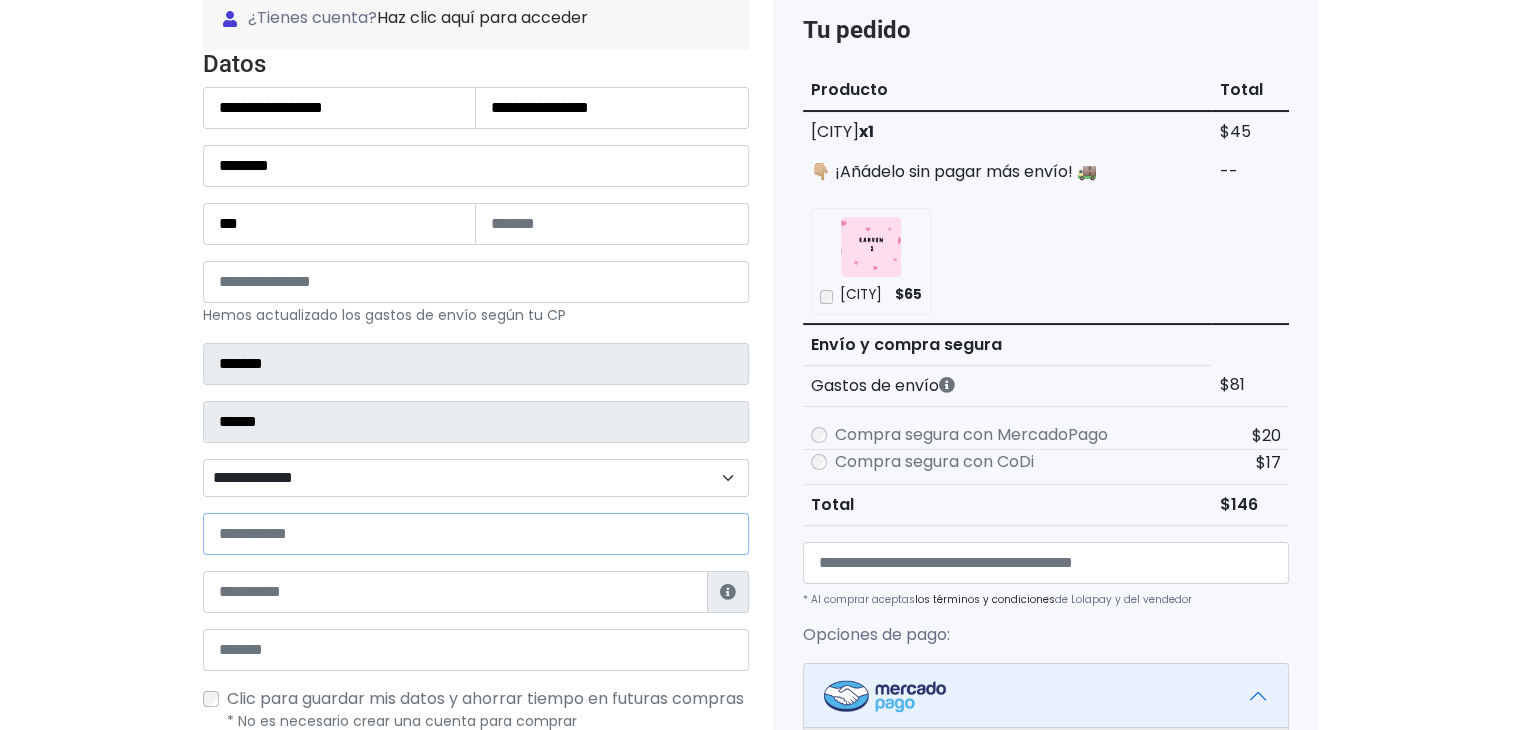 click at bounding box center (476, 534) 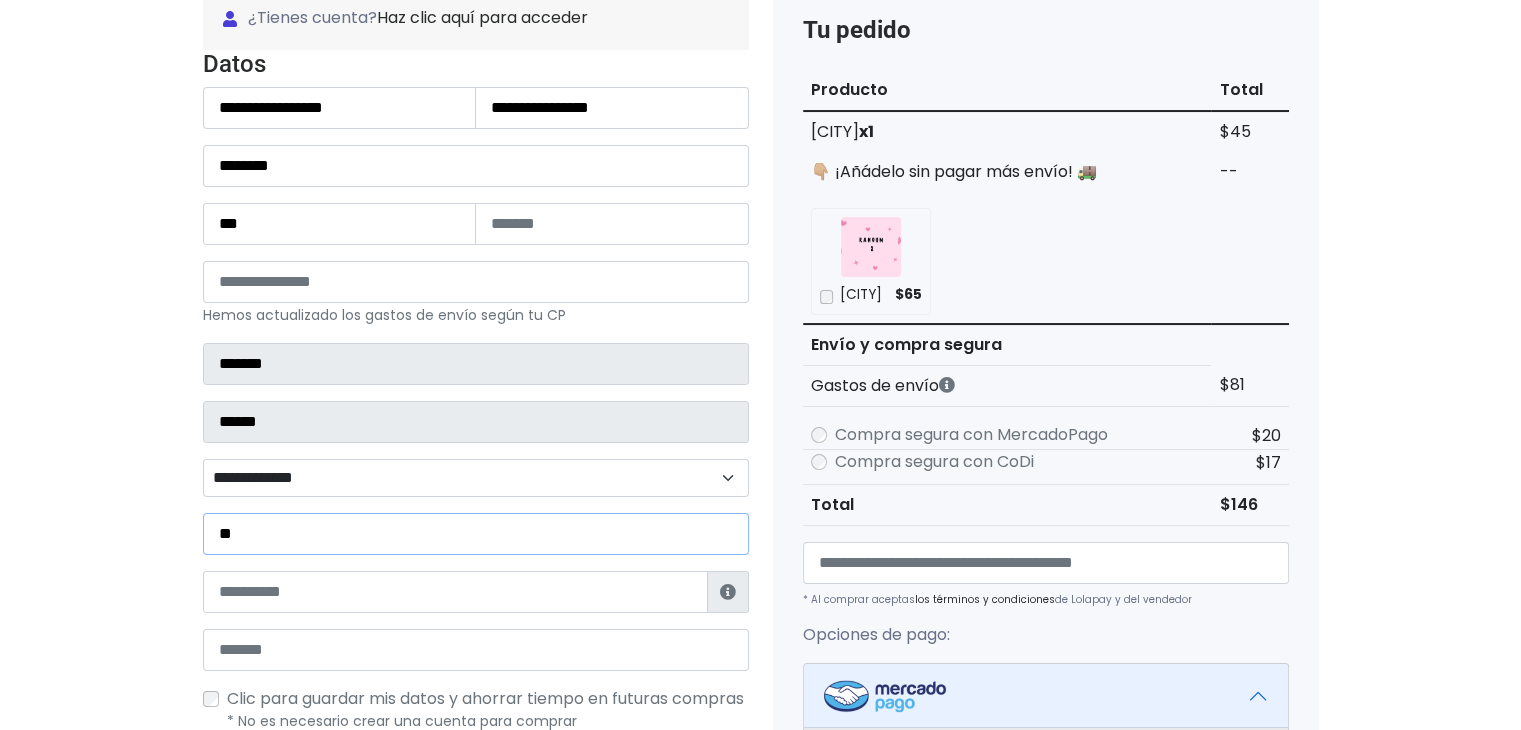 type on "*" 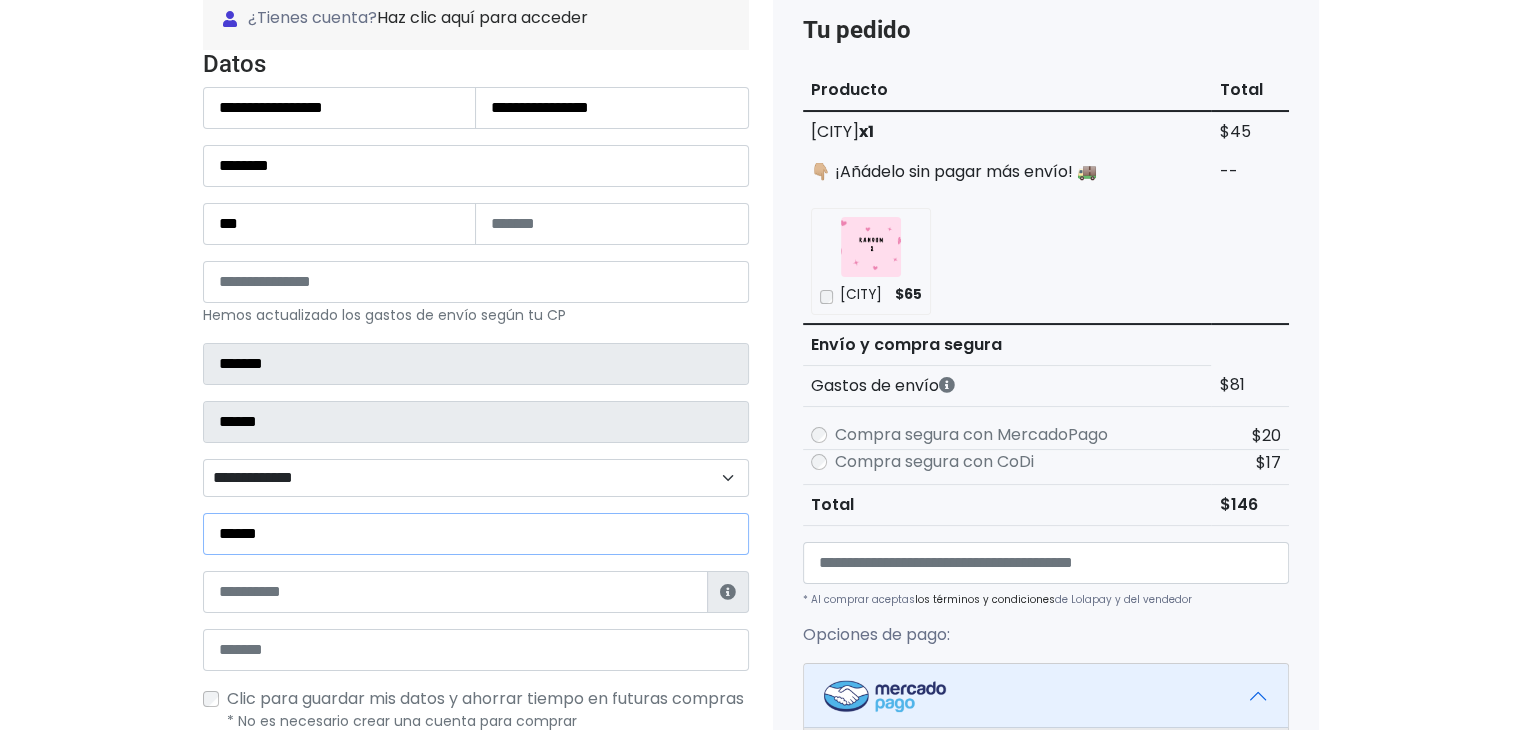 type on "******" 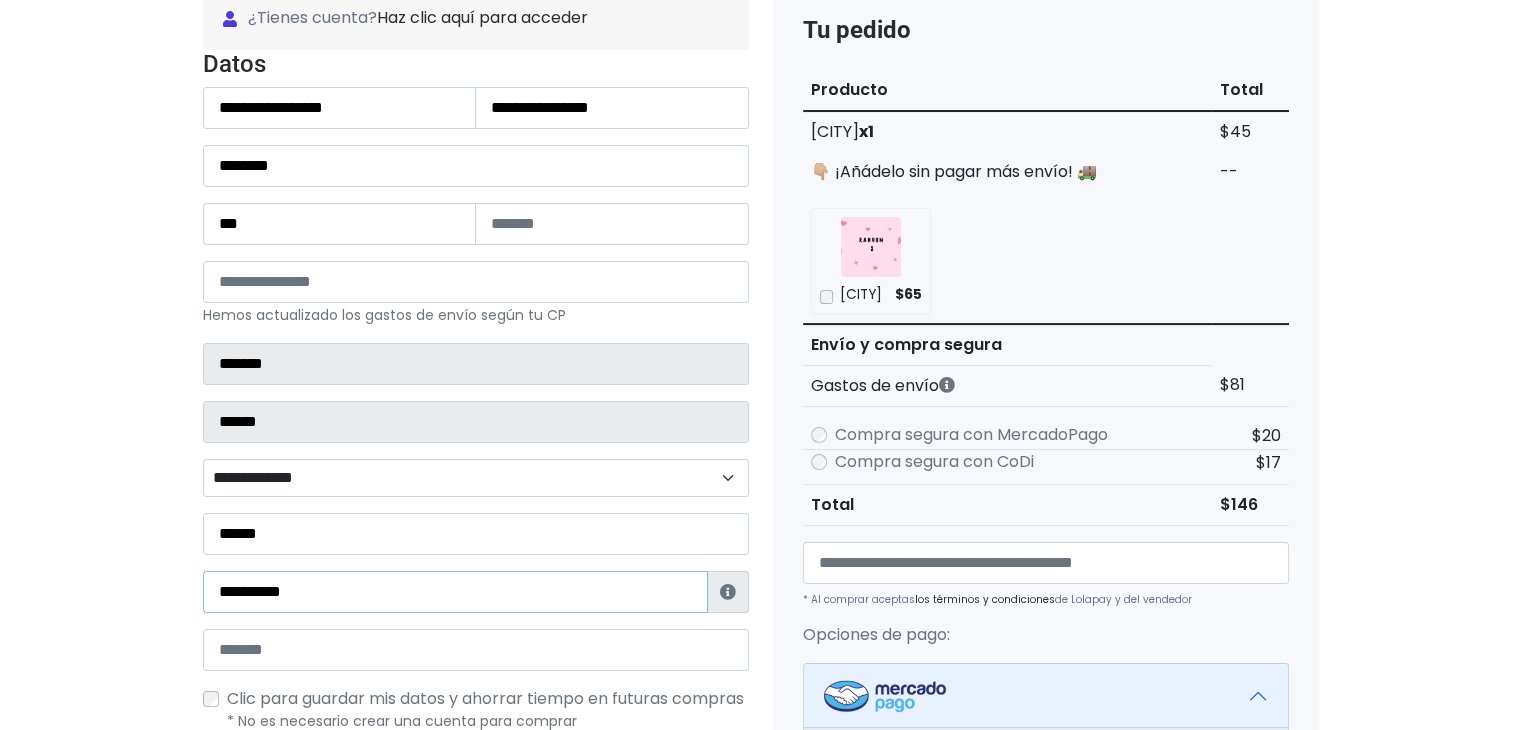 type on "**********" 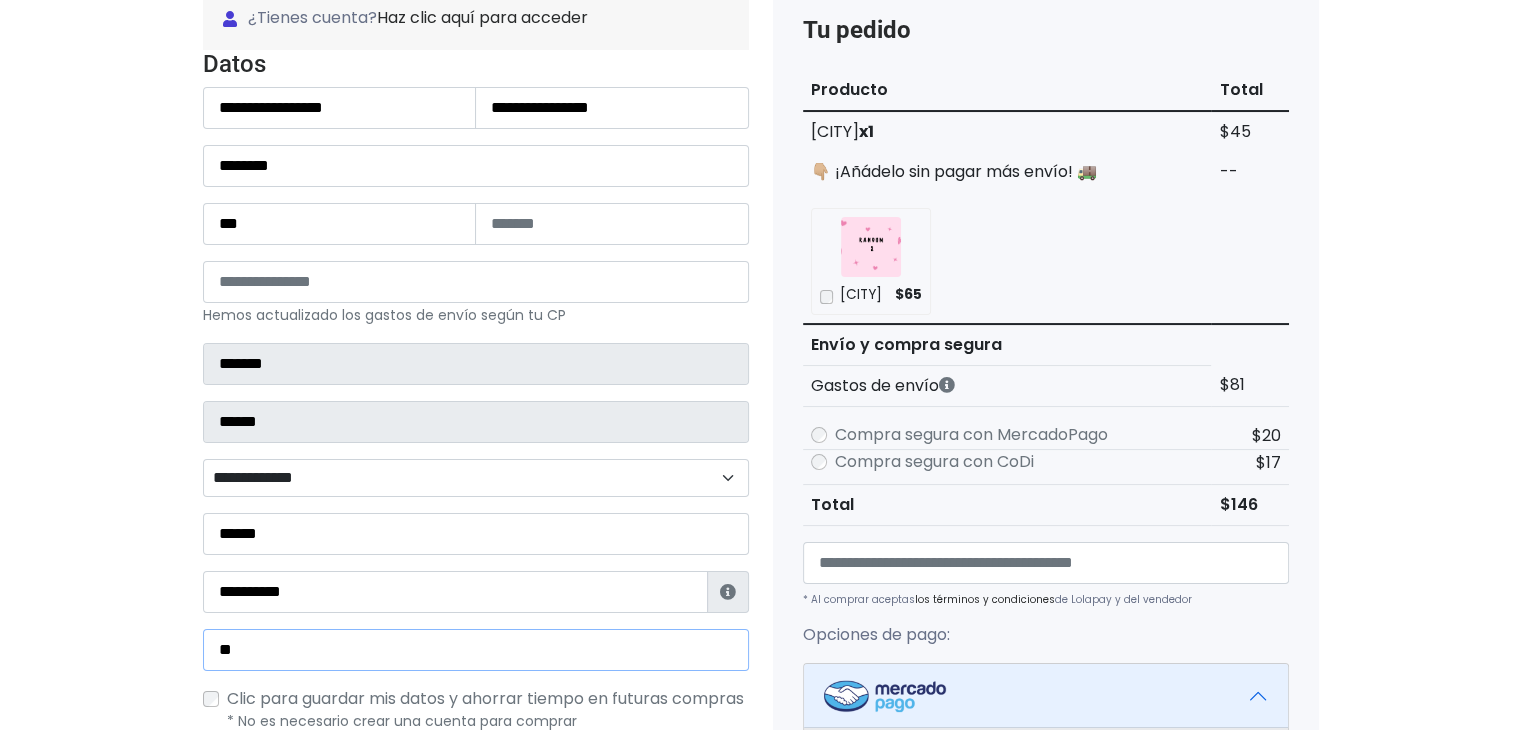 type on "*" 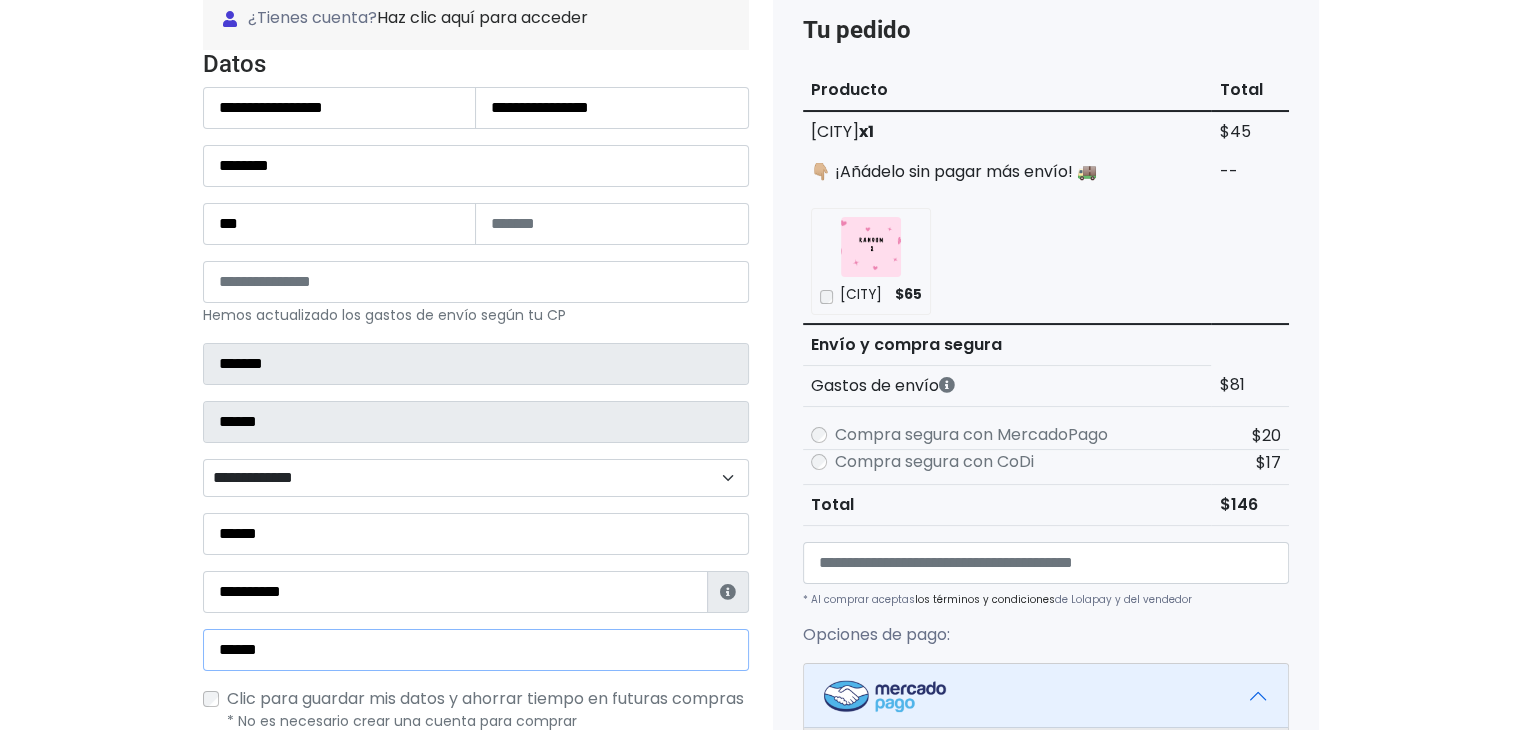 type on "**********" 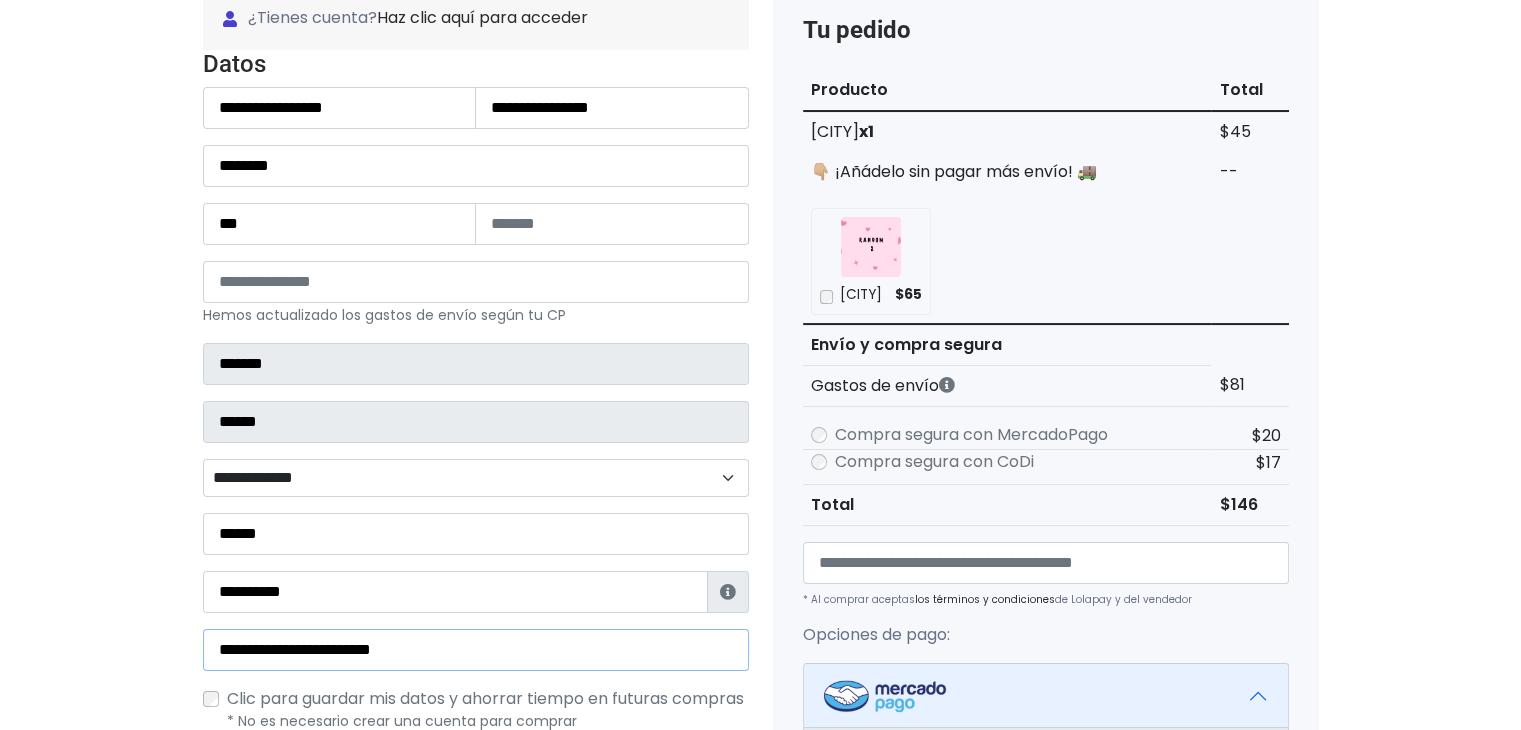 scroll, scrollTop: 828, scrollLeft: 0, axis: vertical 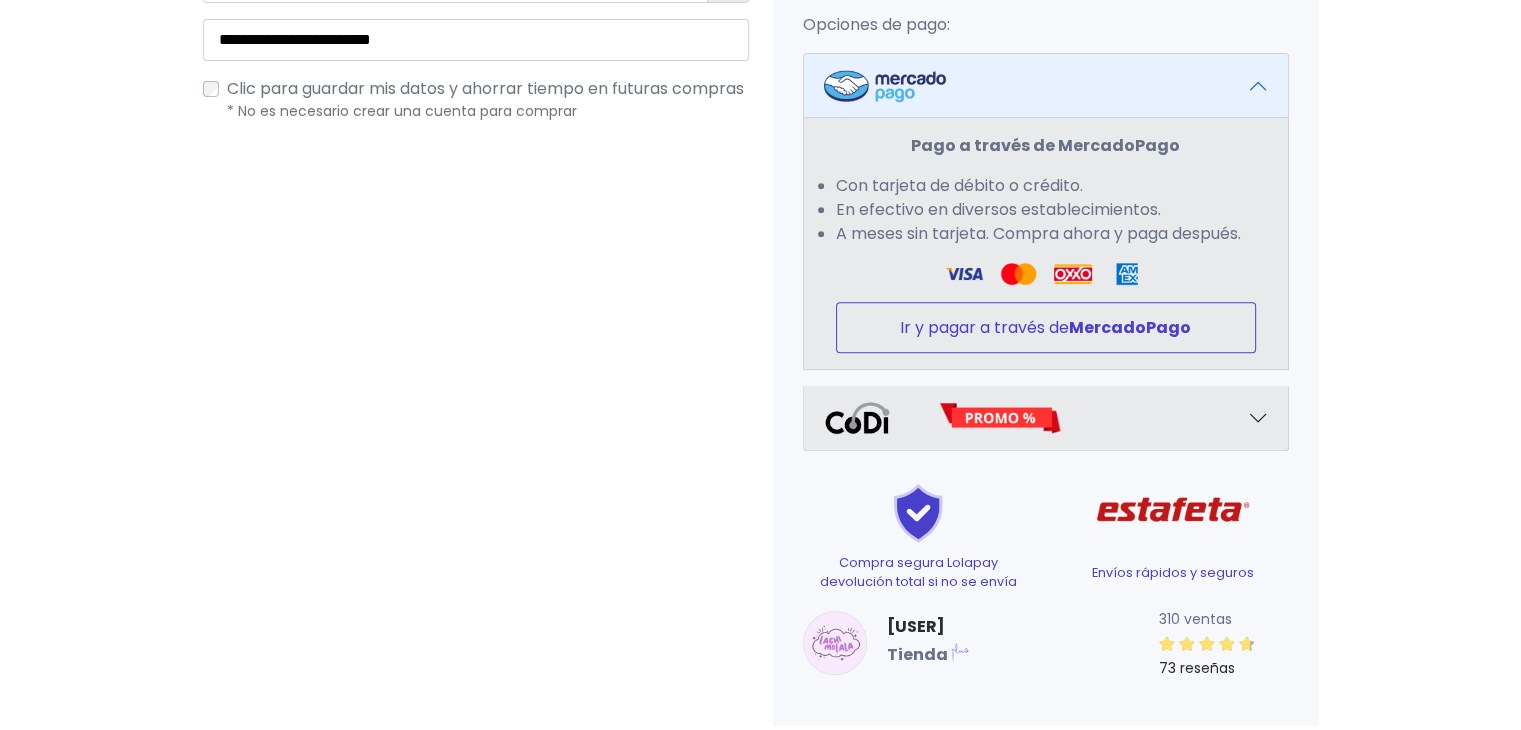 click on "MercadoPago" at bounding box center [1130, 327] 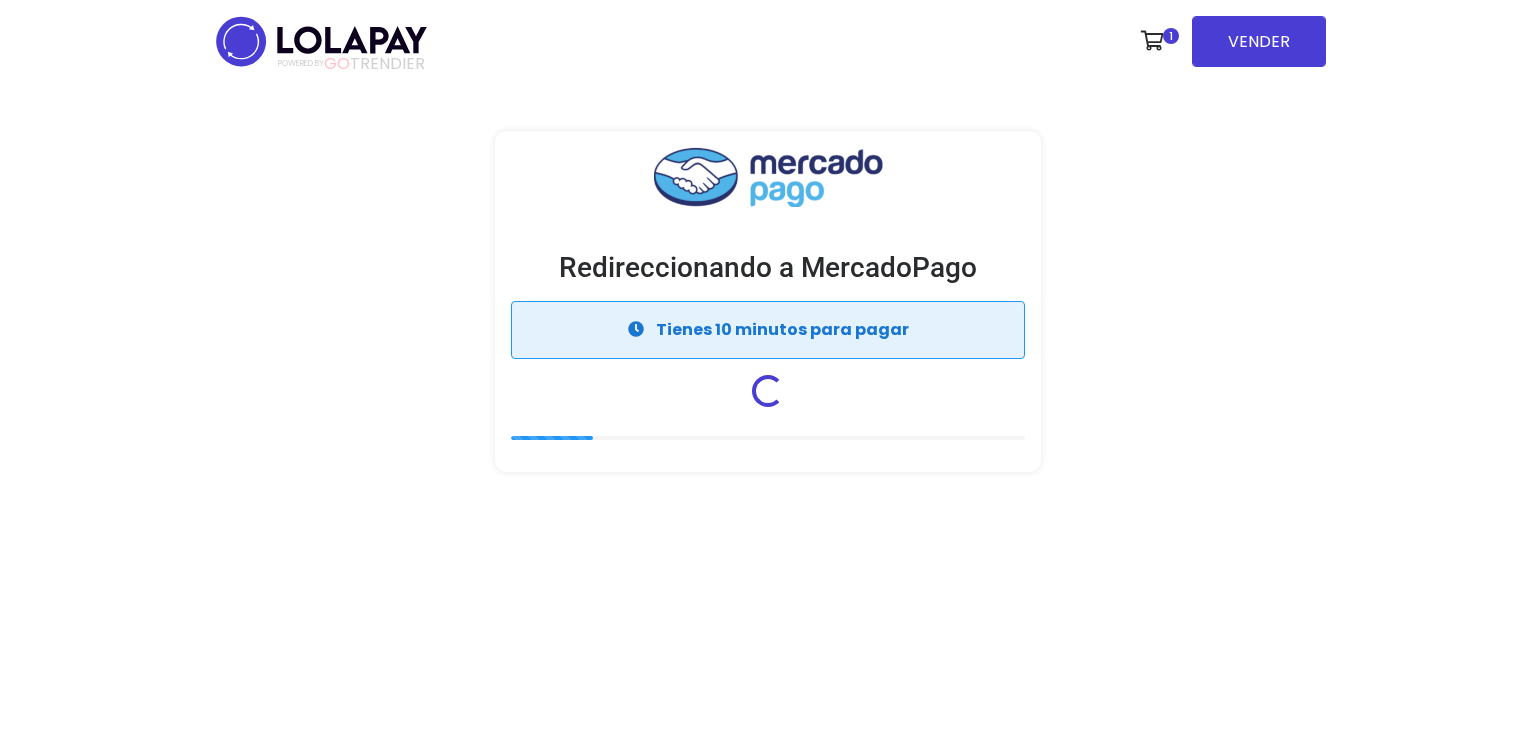 scroll, scrollTop: 0, scrollLeft: 0, axis: both 